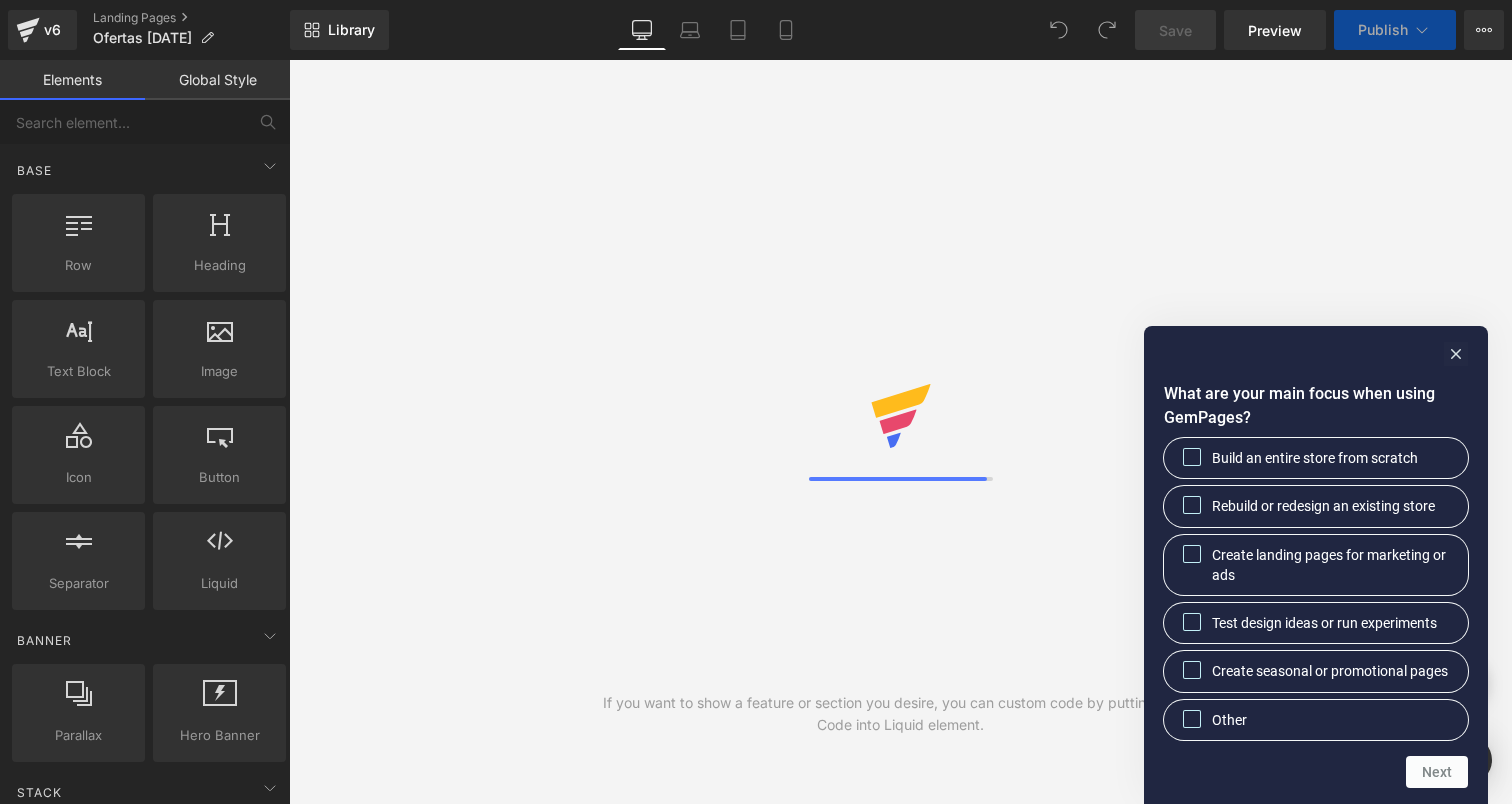 scroll, scrollTop: 0, scrollLeft: 0, axis: both 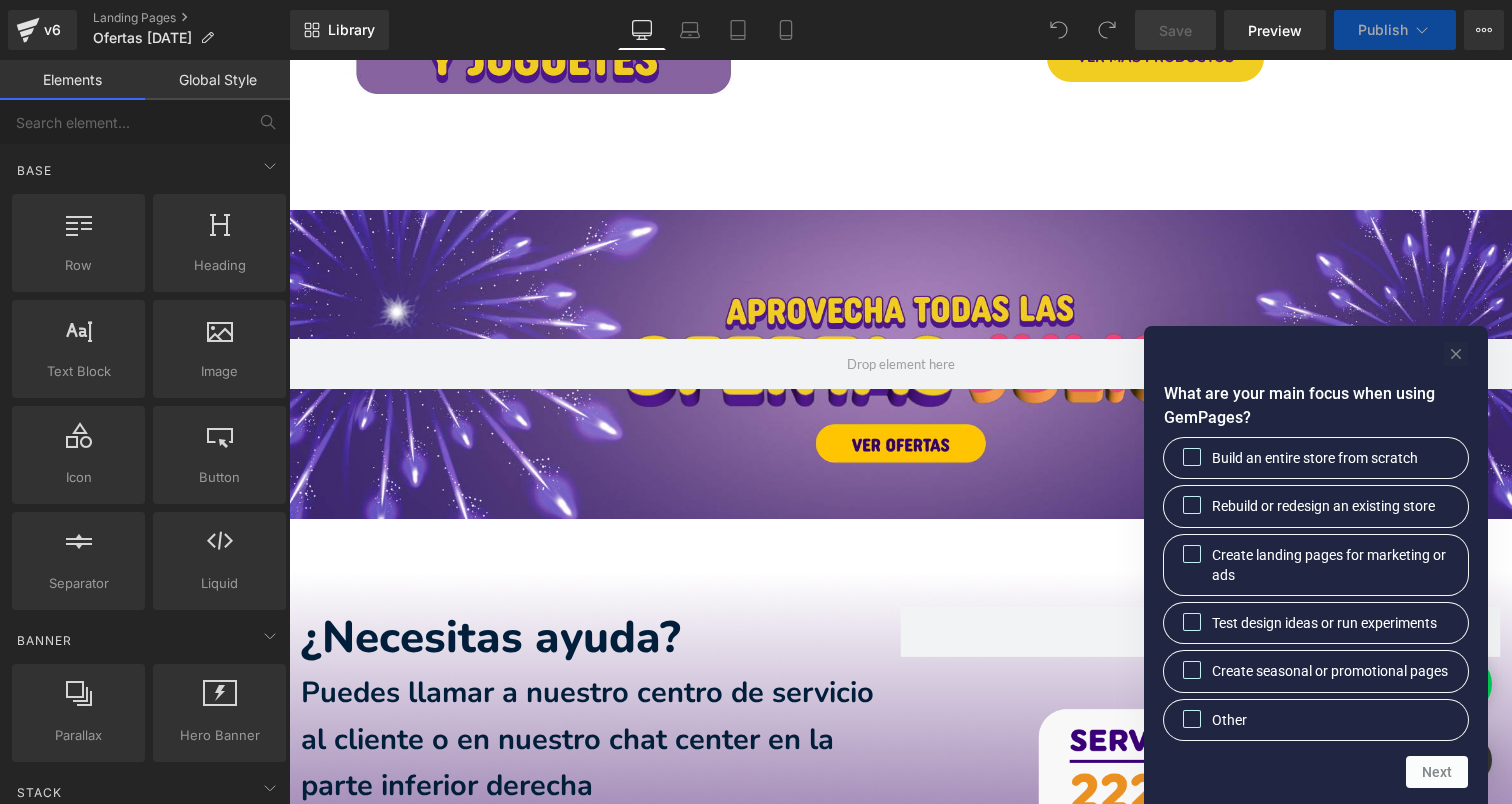 click 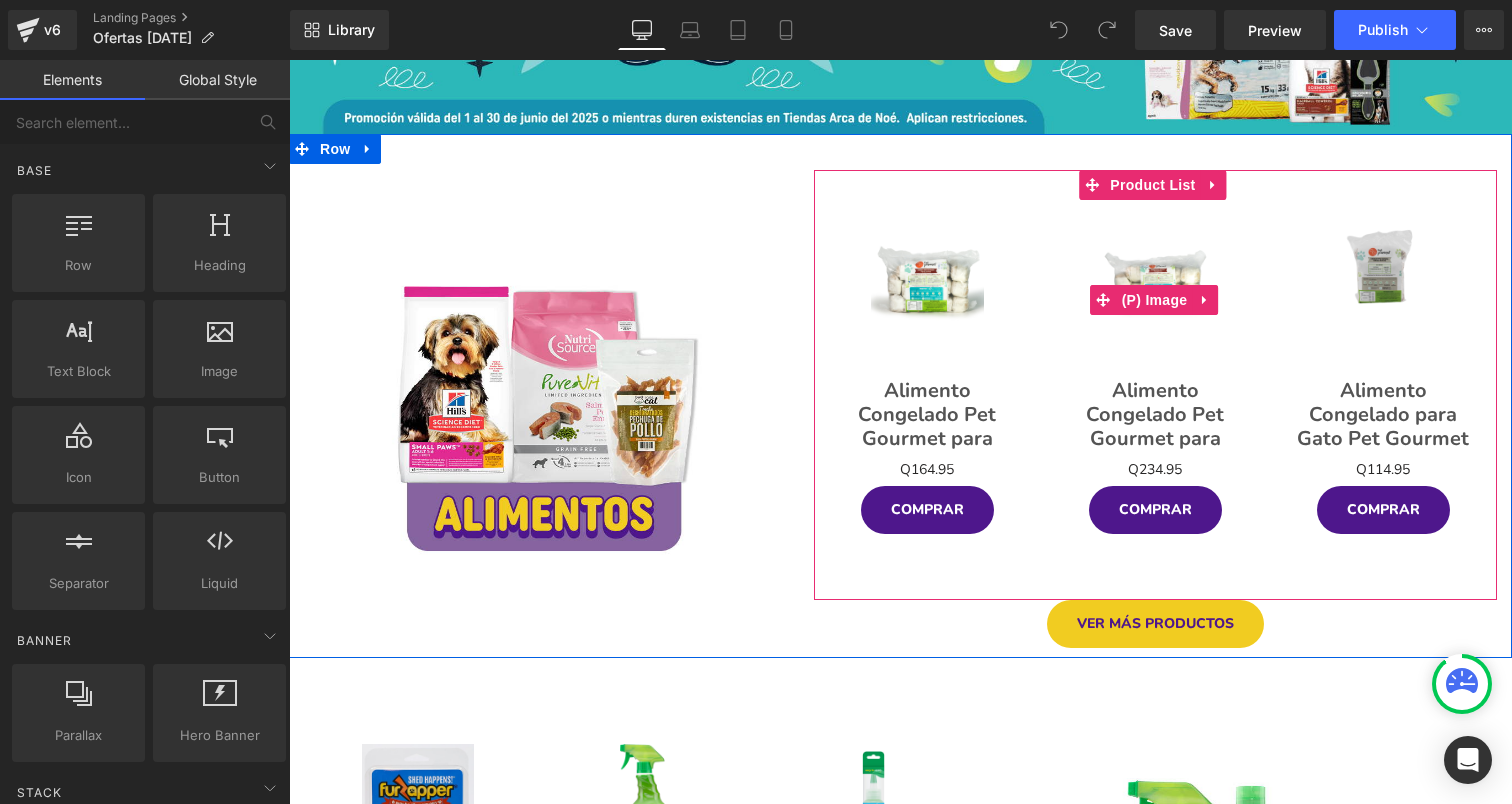 scroll, scrollTop: 0, scrollLeft: 0, axis: both 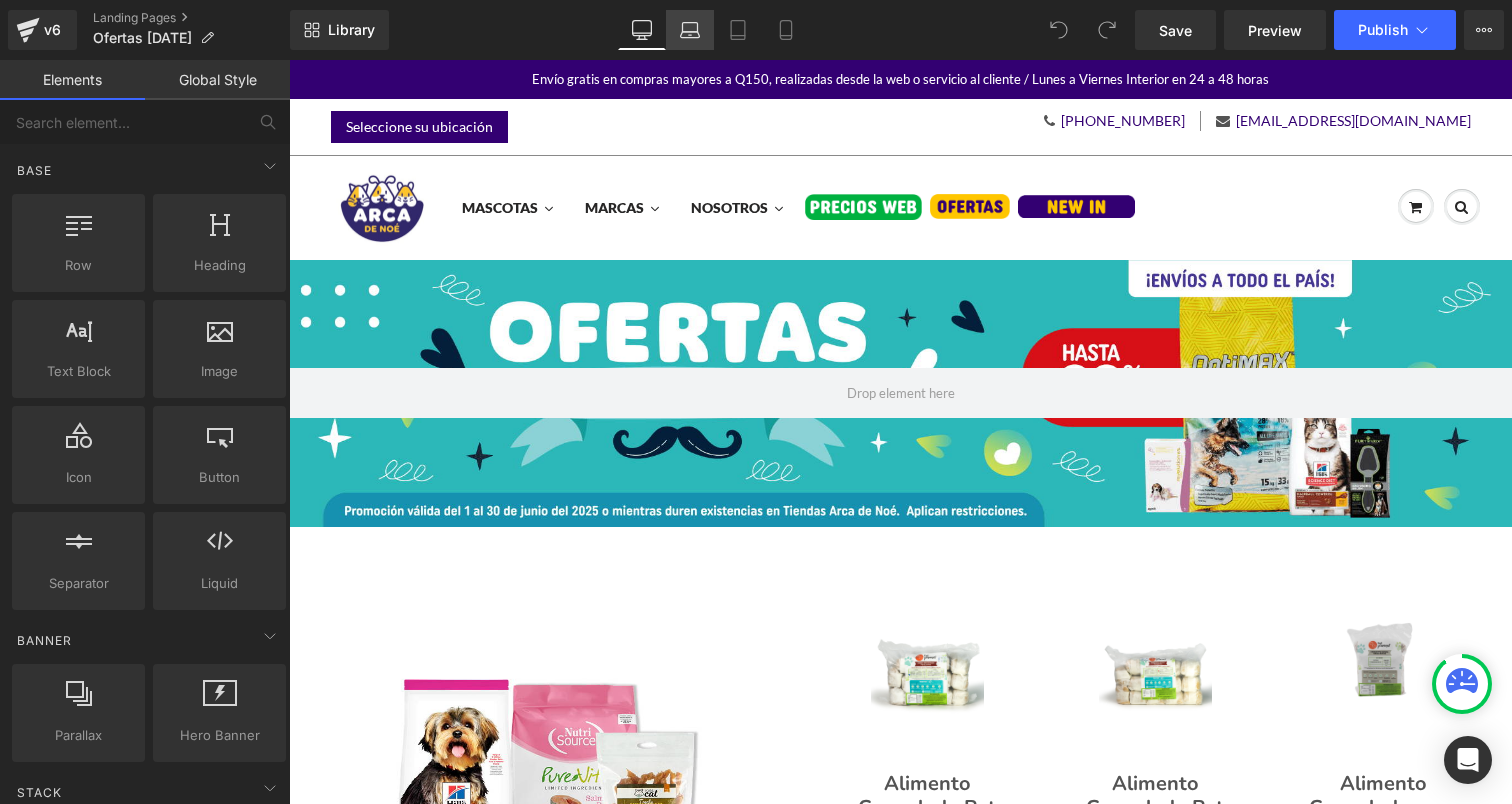 click 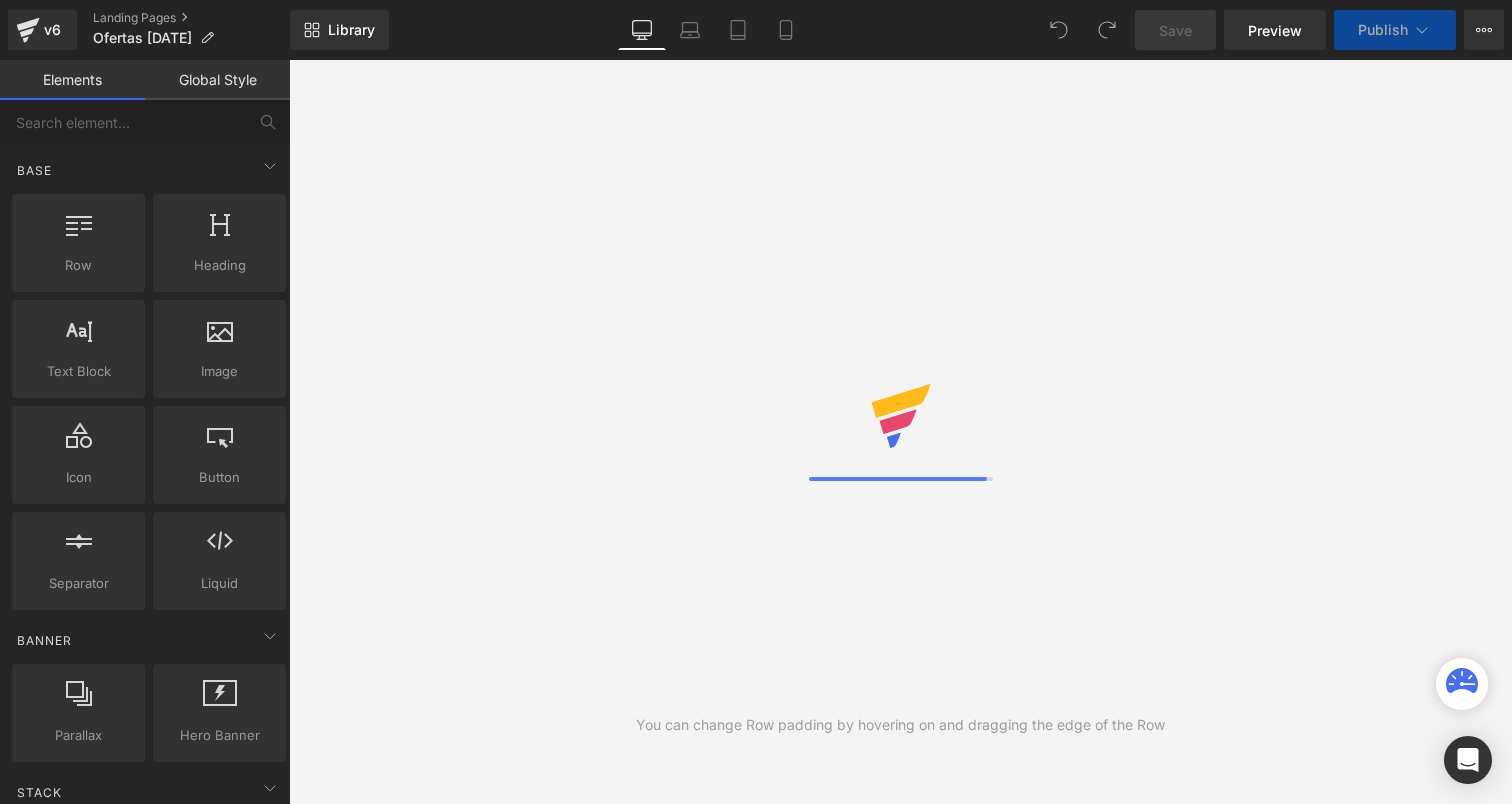 scroll, scrollTop: 0, scrollLeft: 0, axis: both 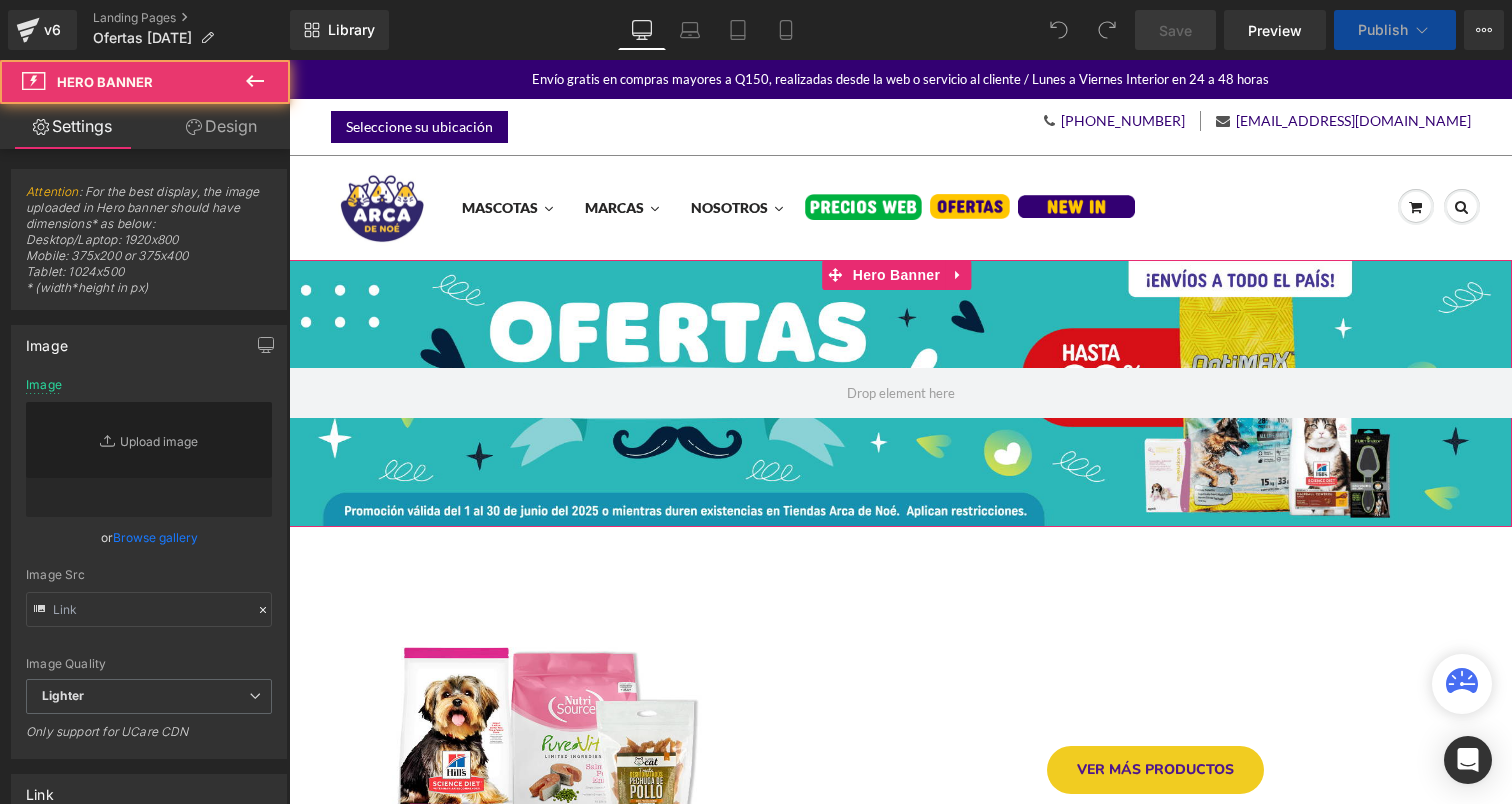 click at bounding box center (900, 394) 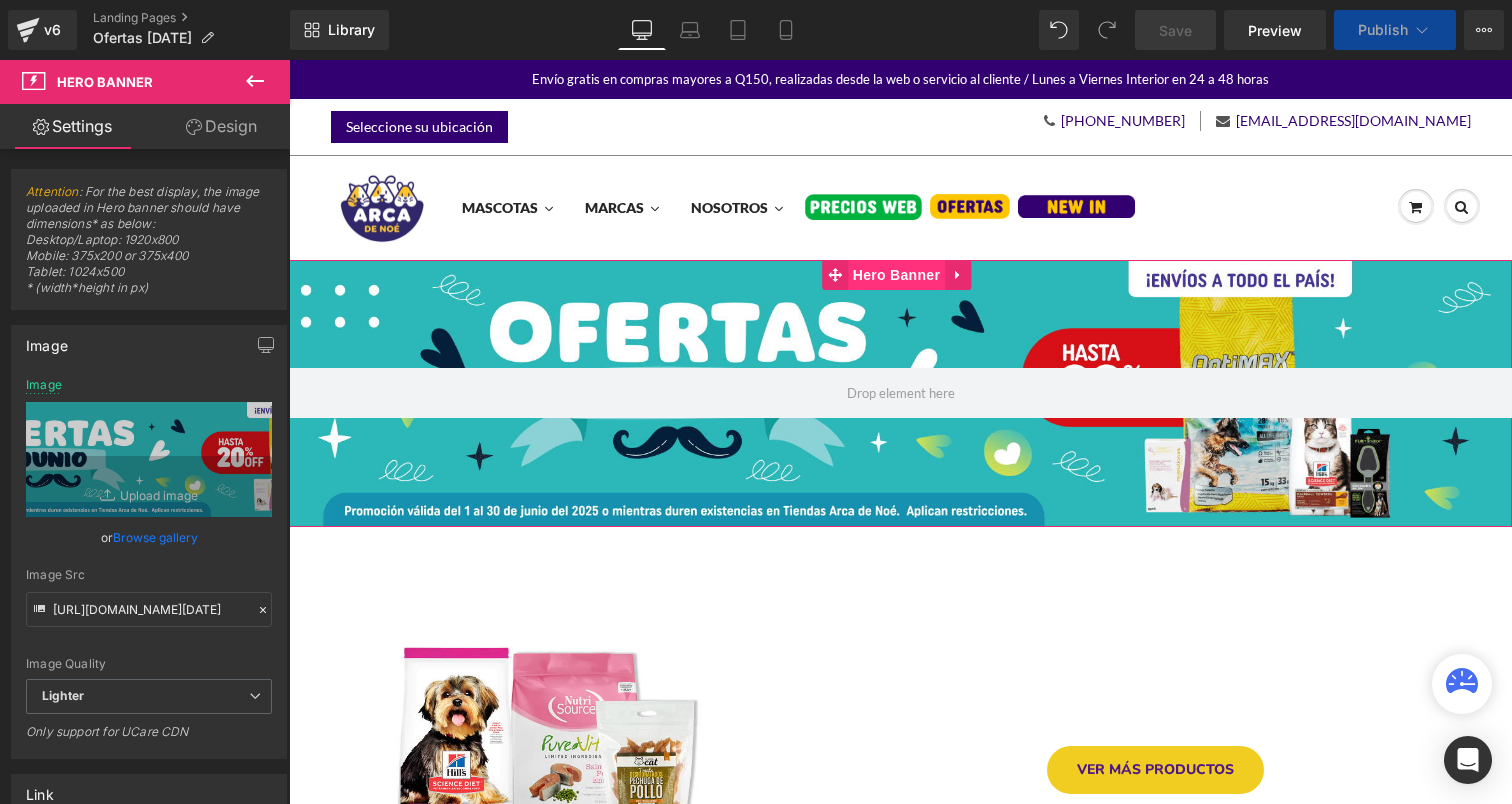 click on "Hero Banner" at bounding box center [896, 275] 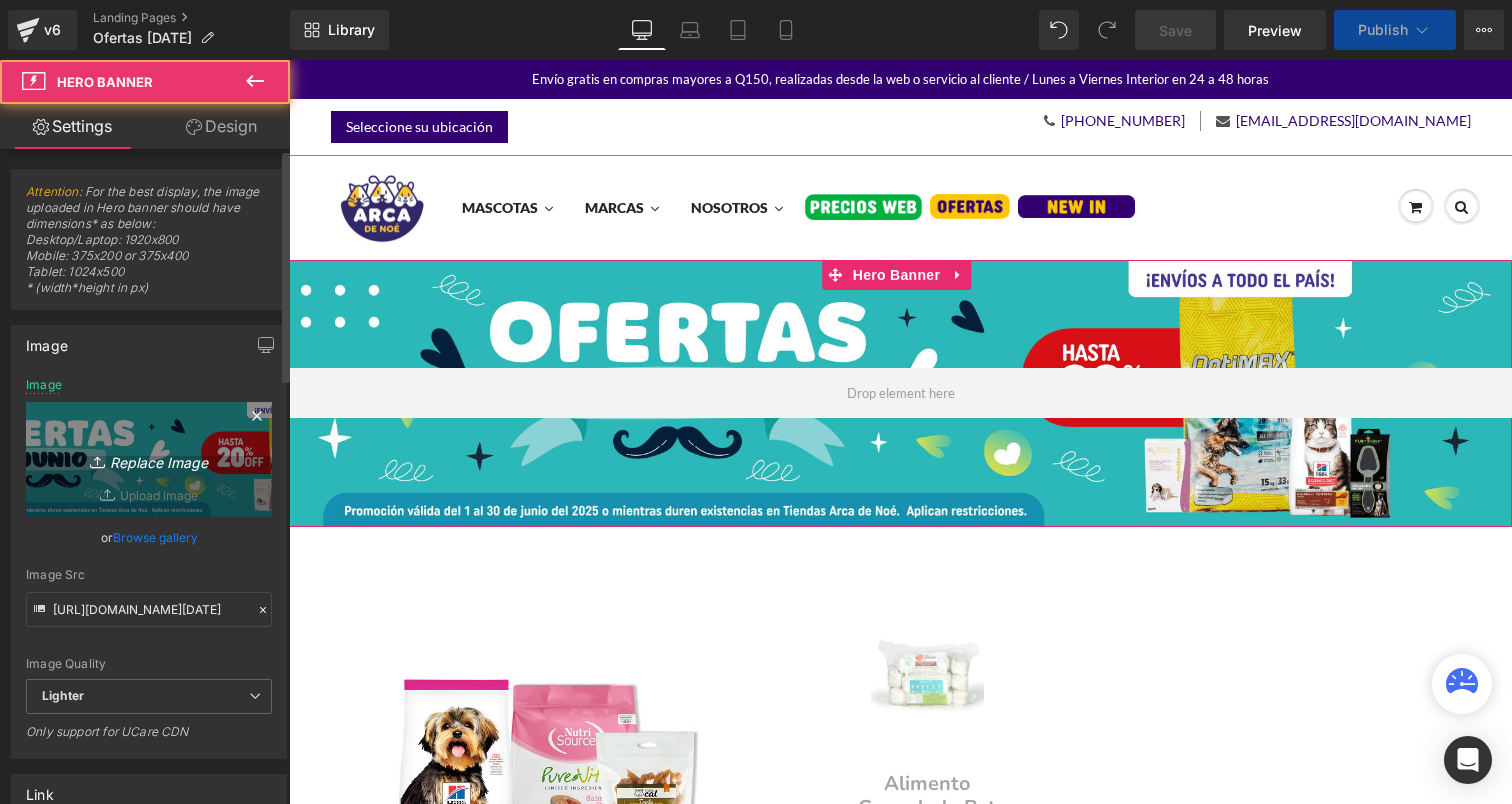 click on "Replace Image" at bounding box center [149, 459] 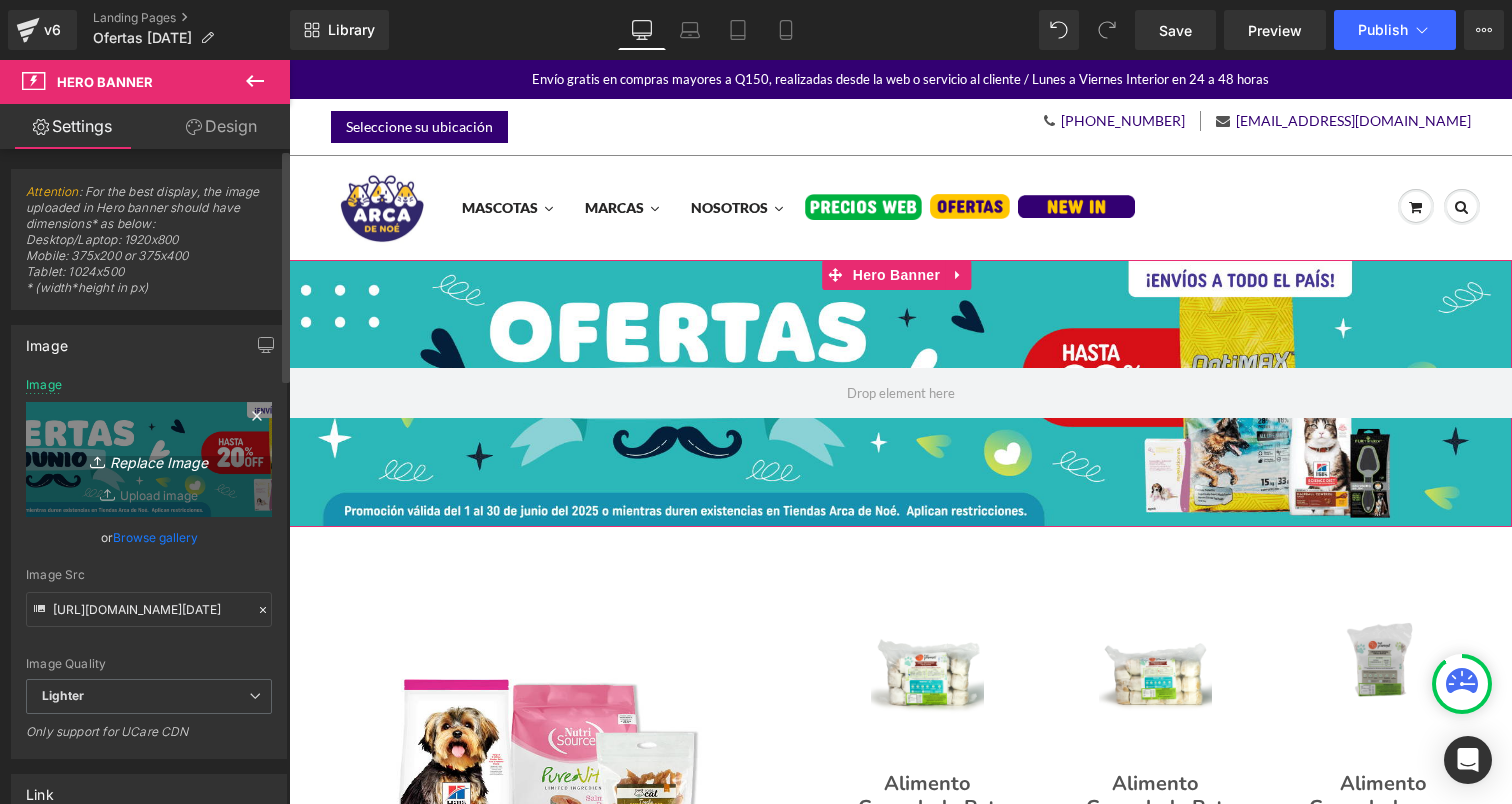 type on "C:\fakepath\Hero Desktop OfertasJulioSinCTA.png" 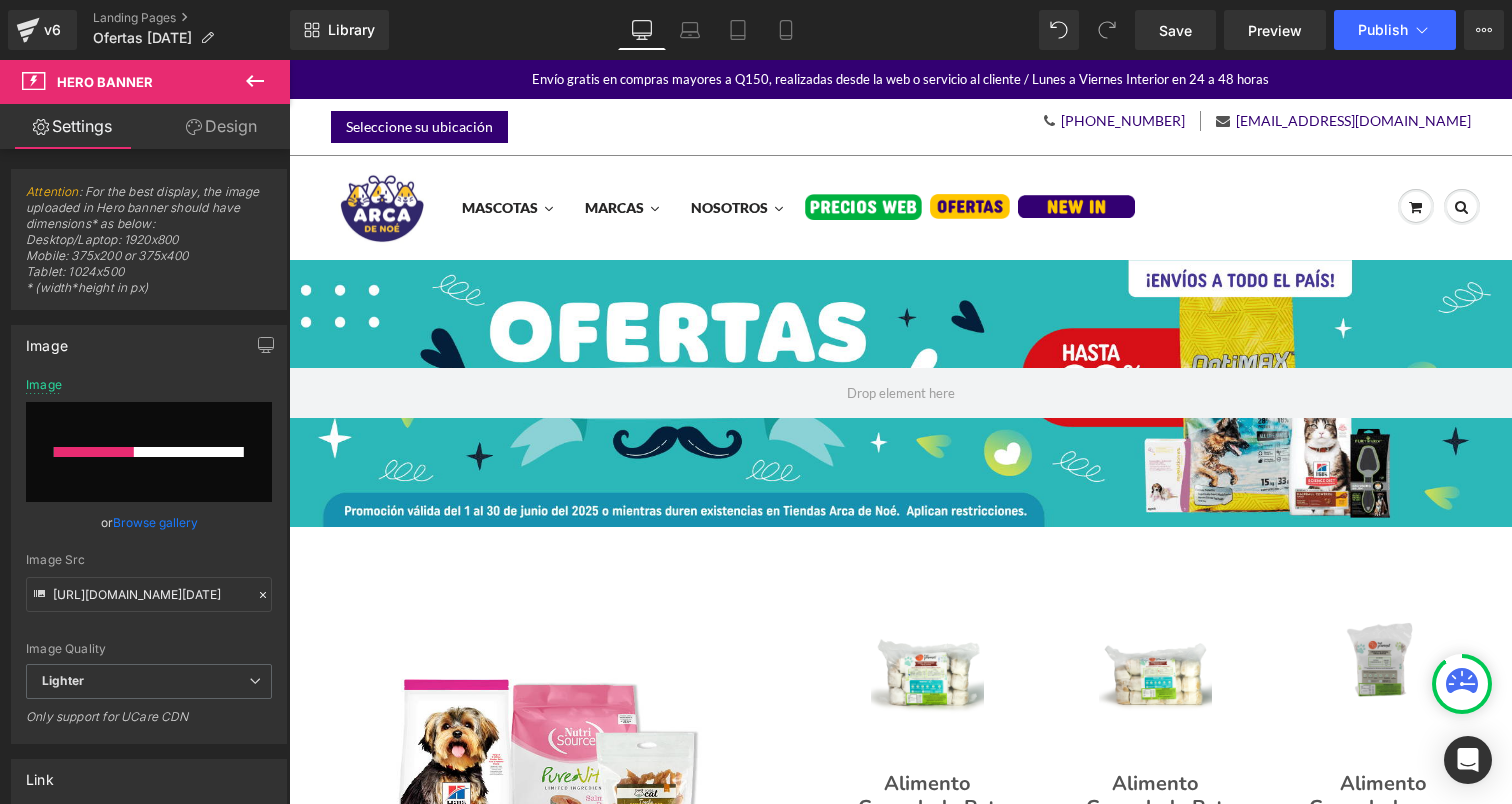 type 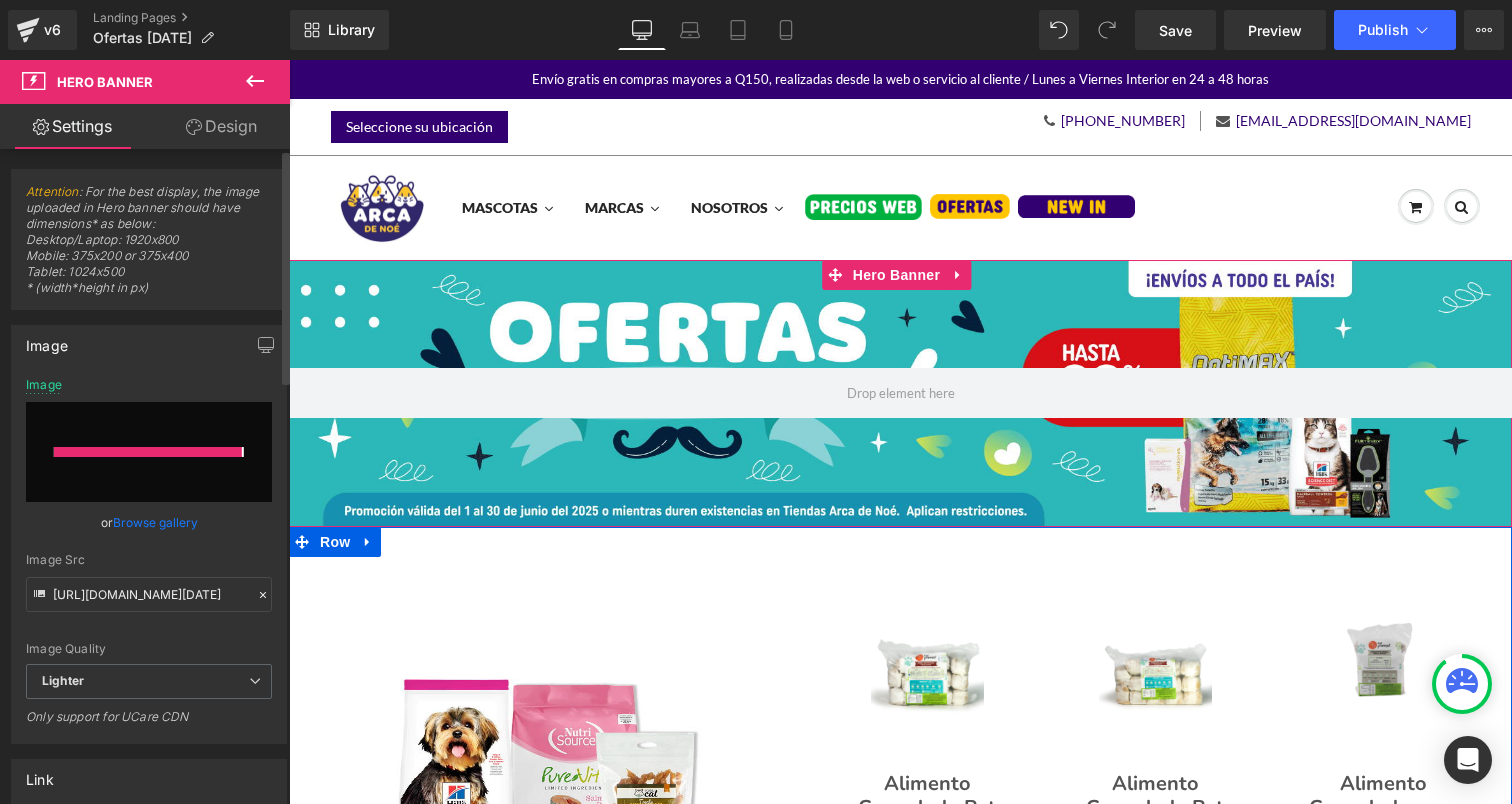 type on "[URL][DOMAIN_NAME]" 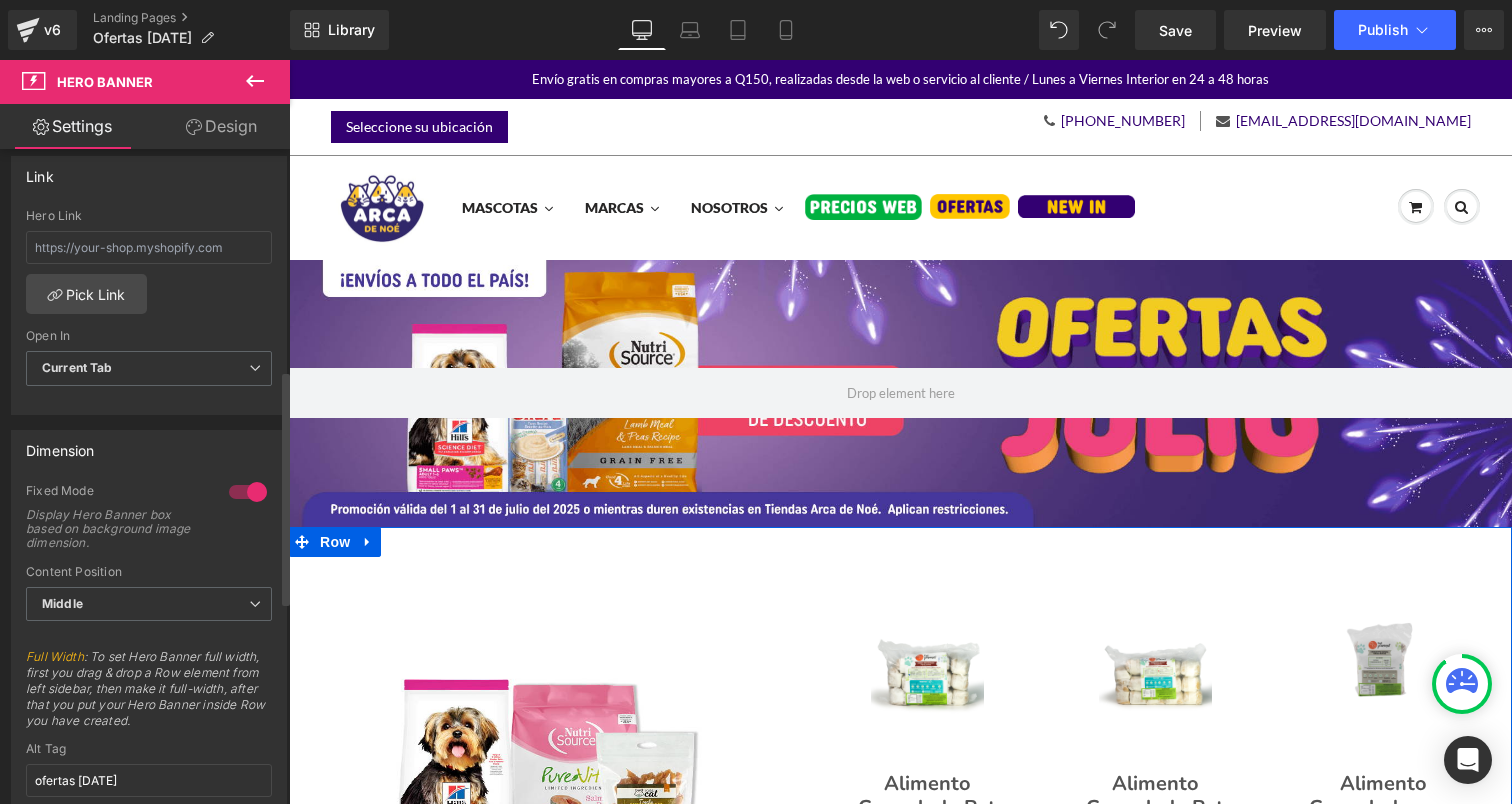 scroll, scrollTop: 622, scrollLeft: 0, axis: vertical 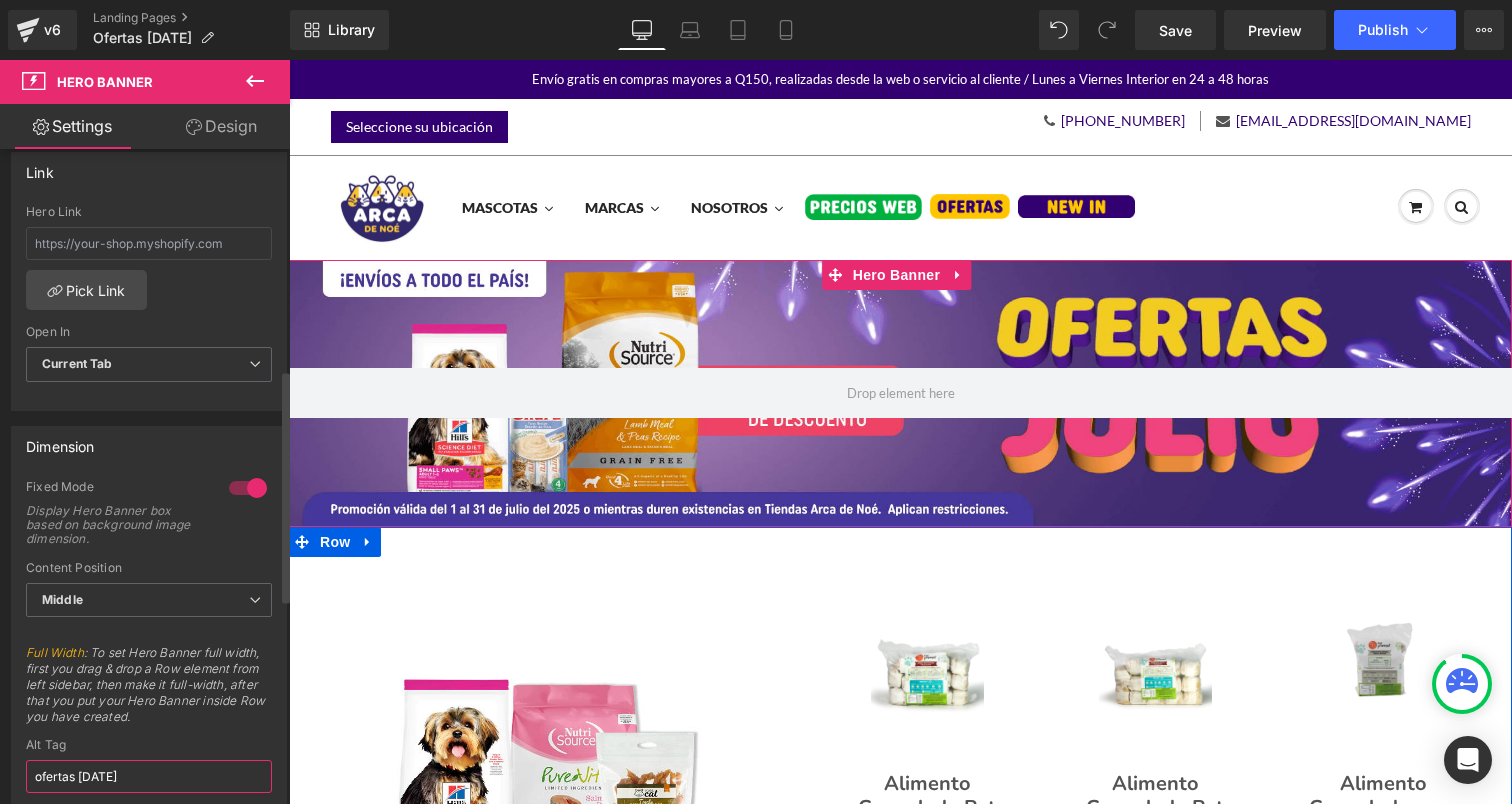 click on "ofertas [DATE]" at bounding box center (149, 776) 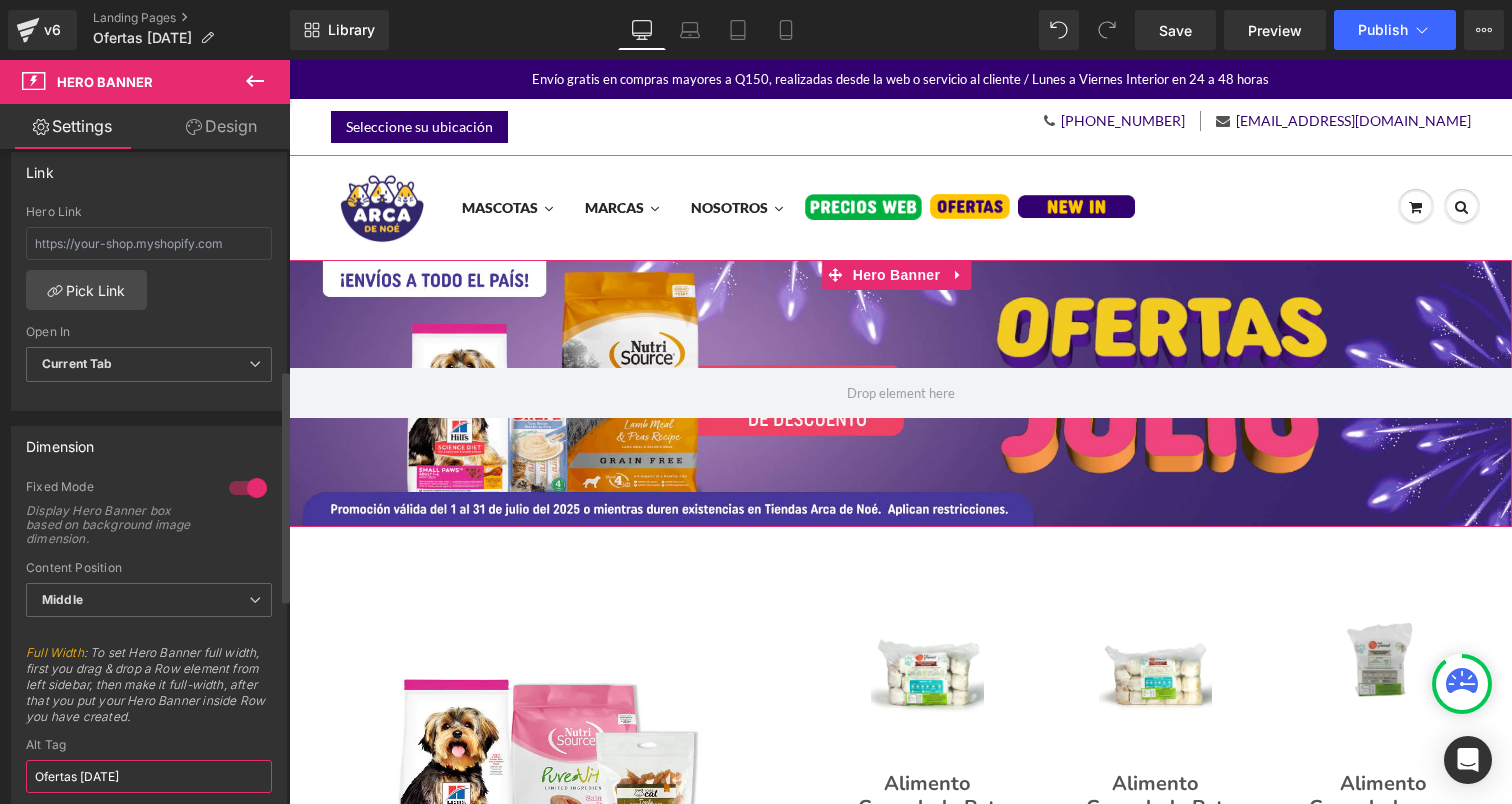 drag, startPoint x: 163, startPoint y: 771, endPoint x: 30, endPoint y: 766, distance: 133.09395 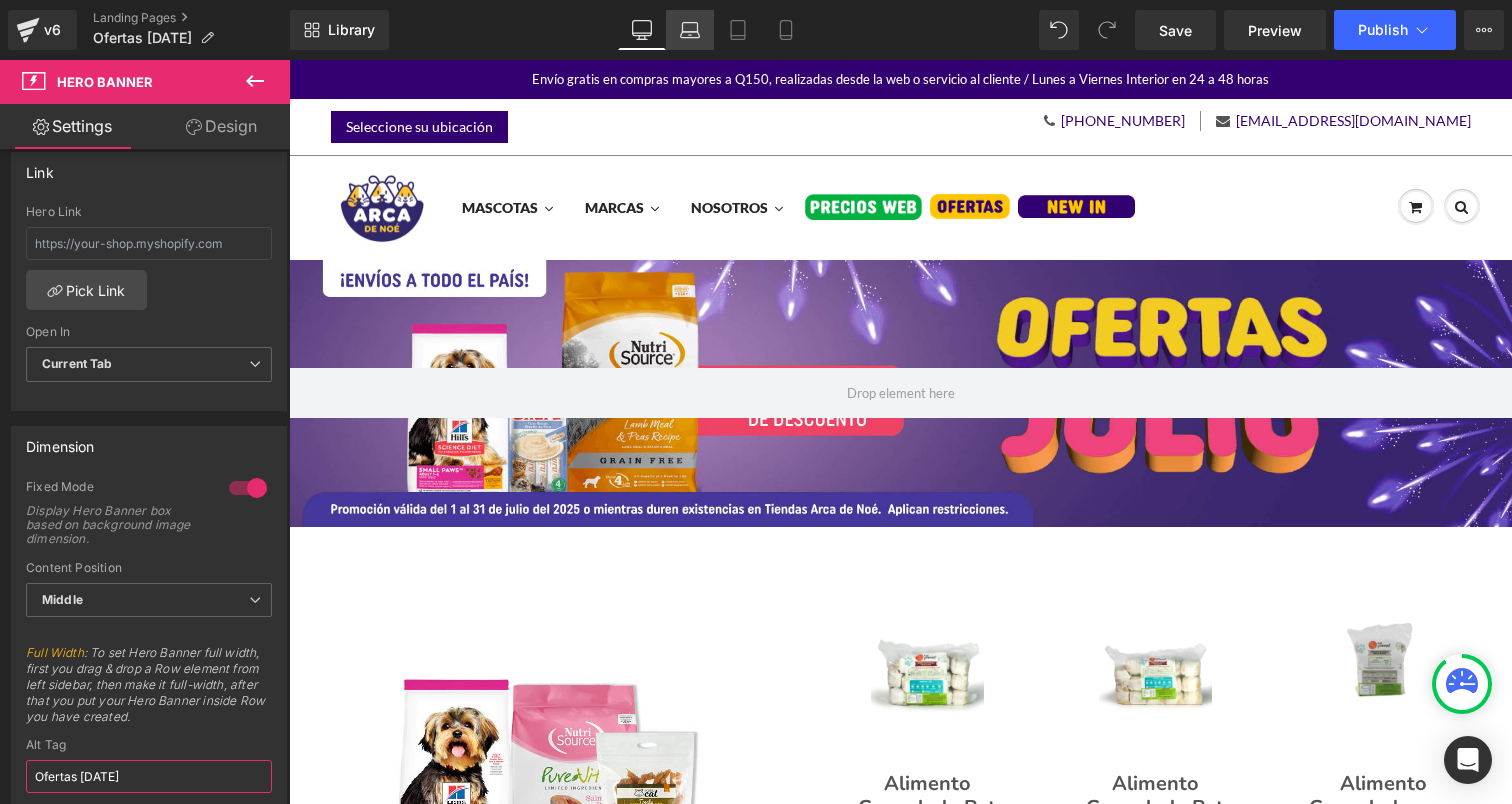type on "Ofertas [DATE]" 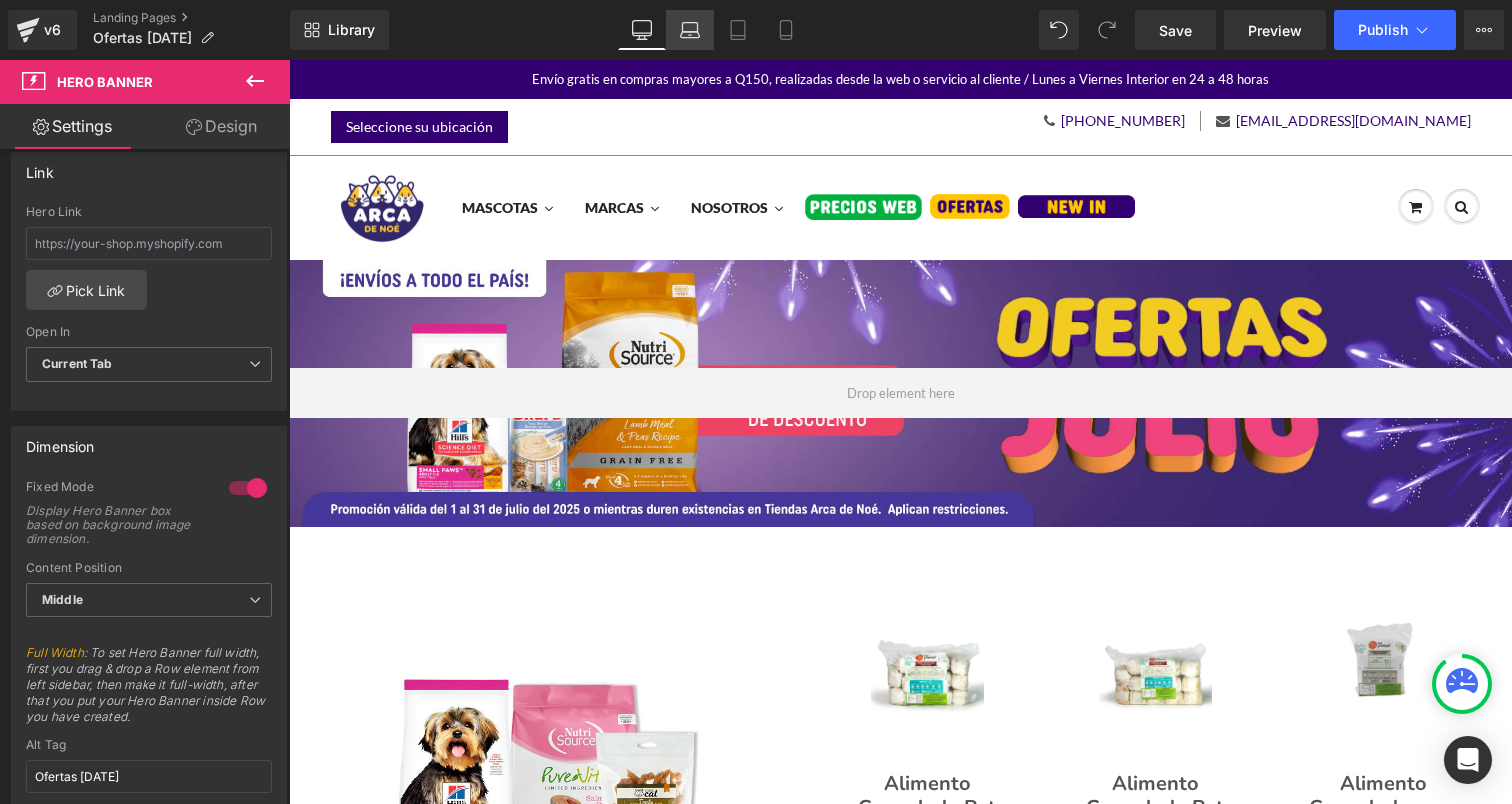click 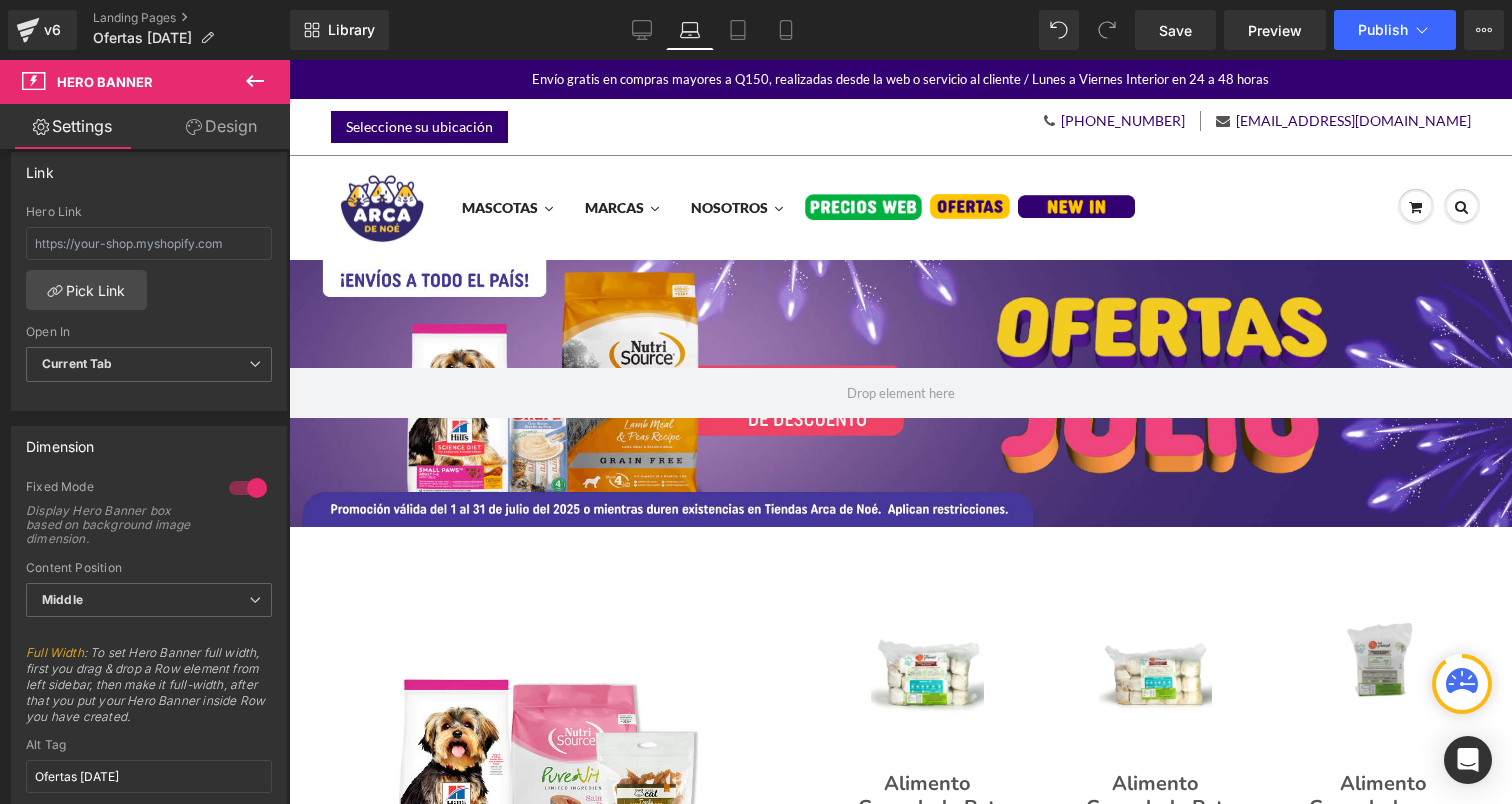 type on "[URL][DOMAIN_NAME][DATE]" 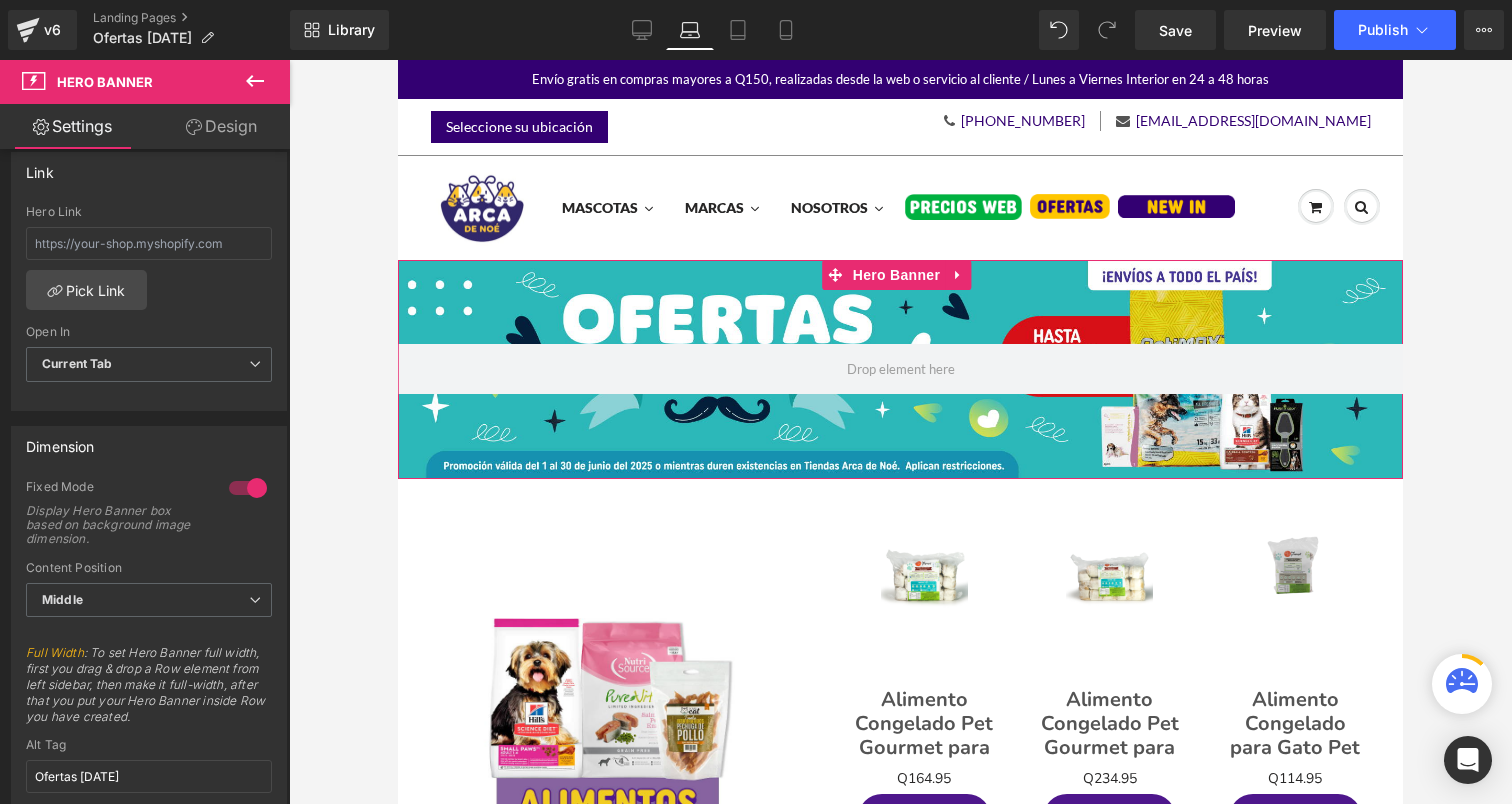 click at bounding box center (900, 370) 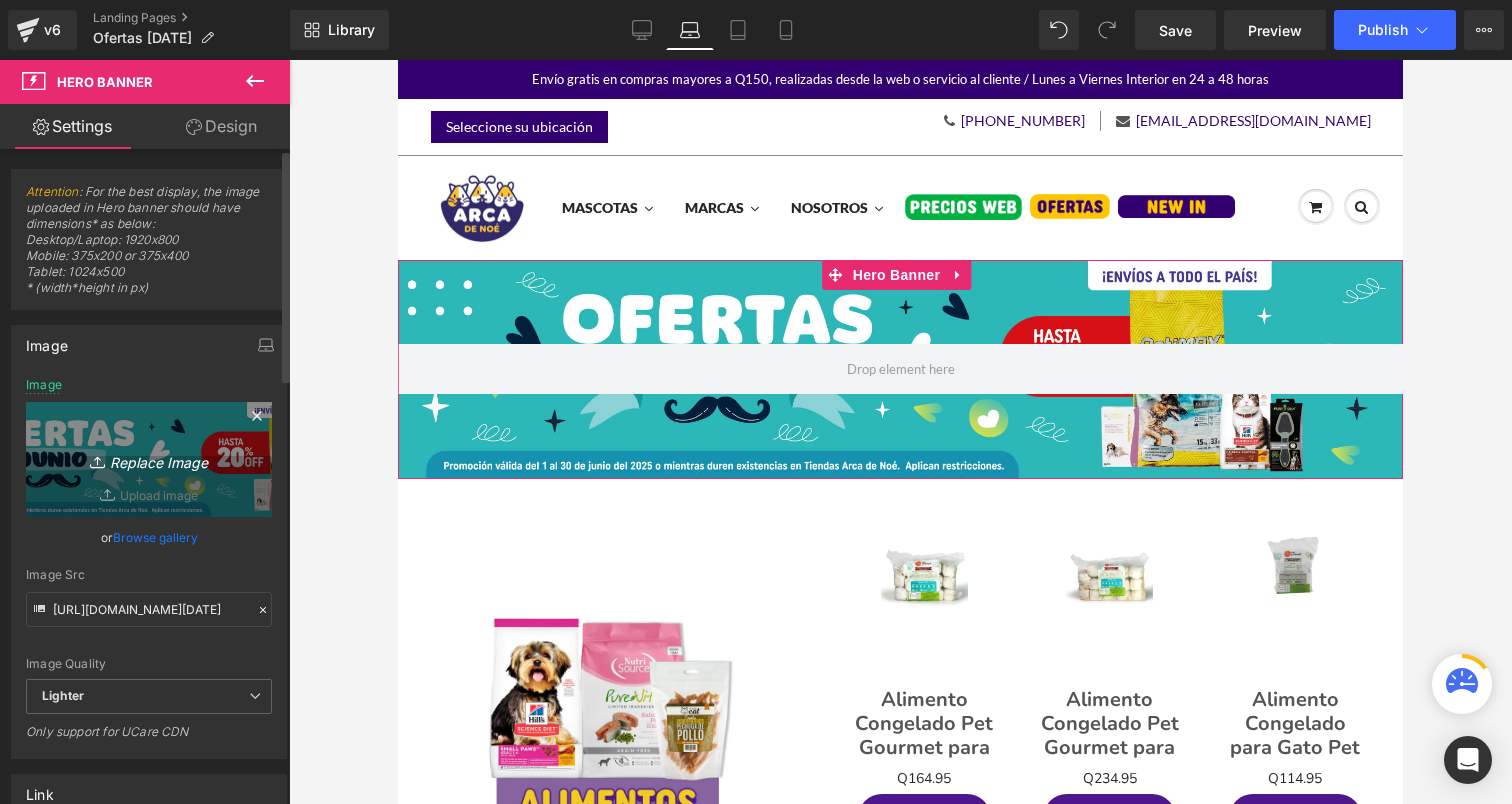 scroll, scrollTop: 0, scrollLeft: 0, axis: both 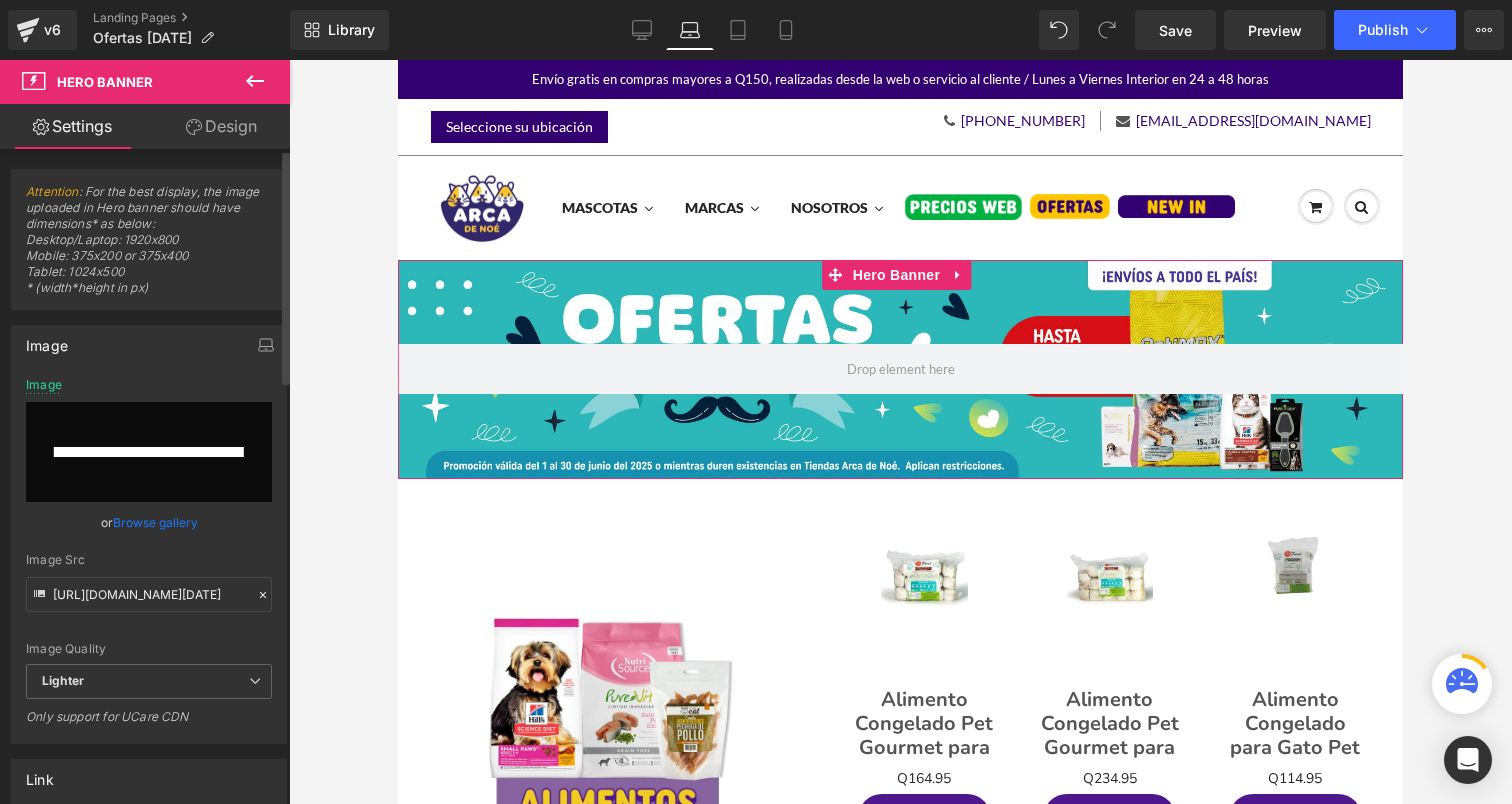 type 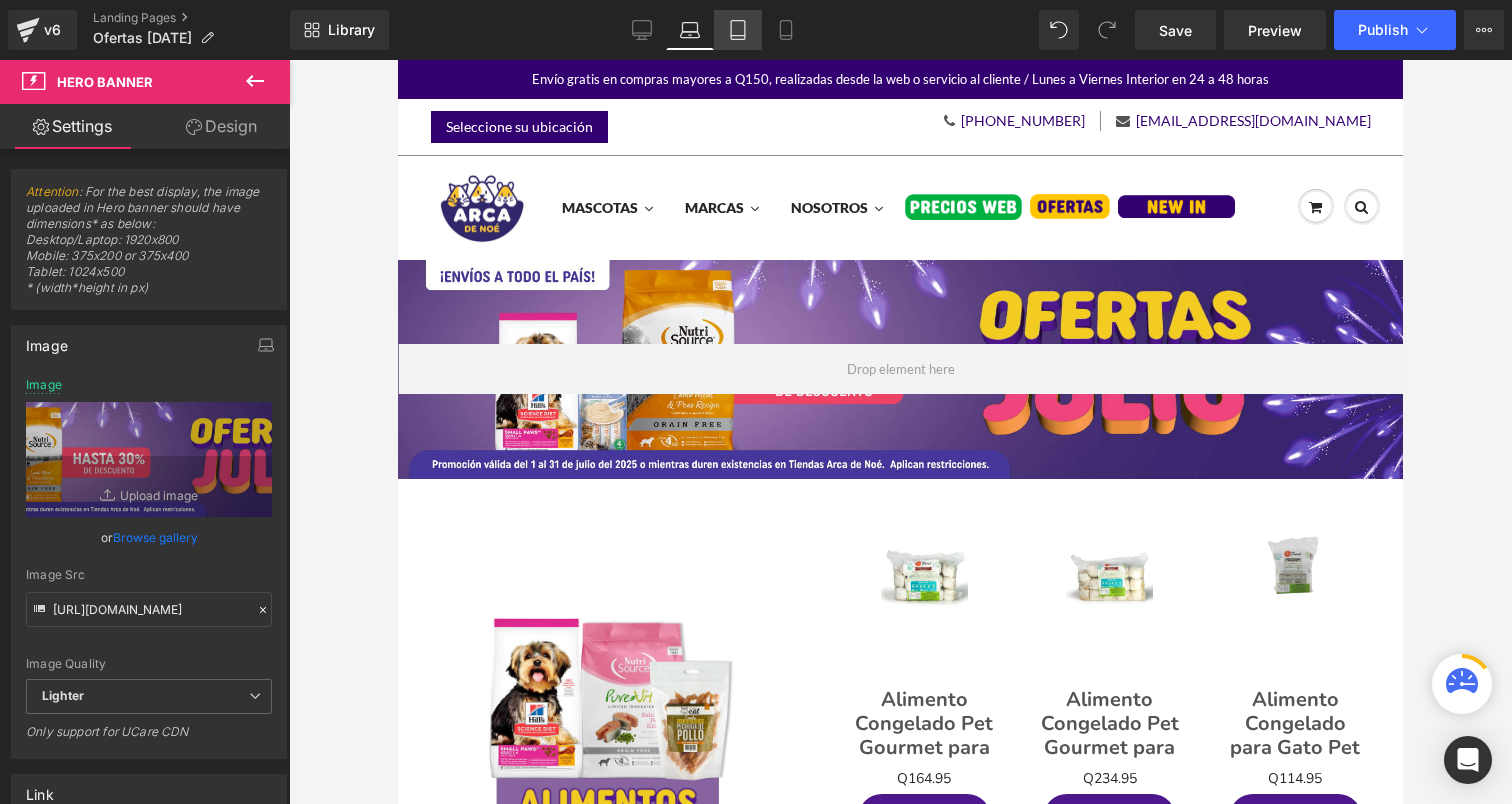 click on "Tablet" at bounding box center [738, 30] 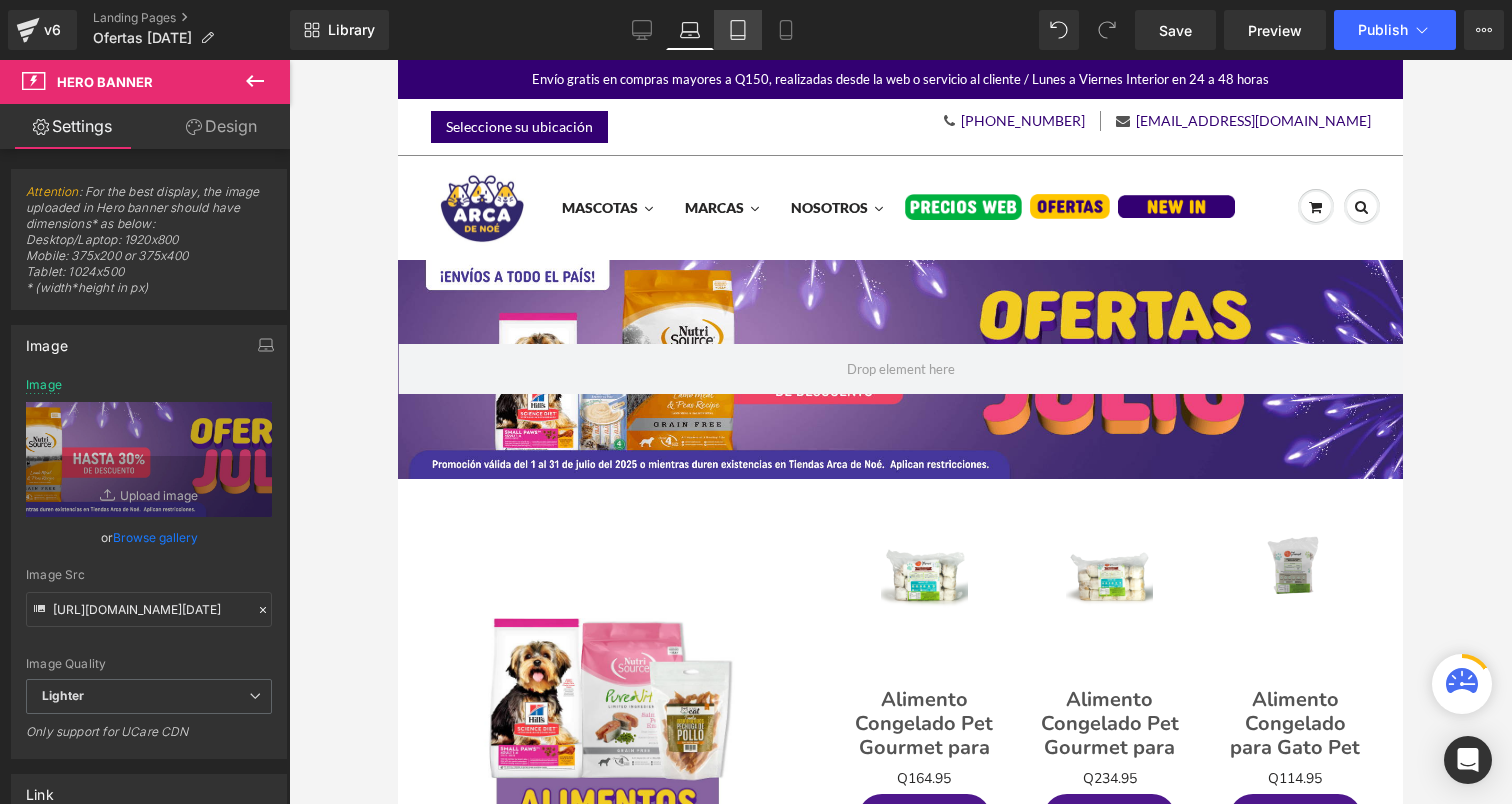 scroll, scrollTop: 73, scrollLeft: 0, axis: vertical 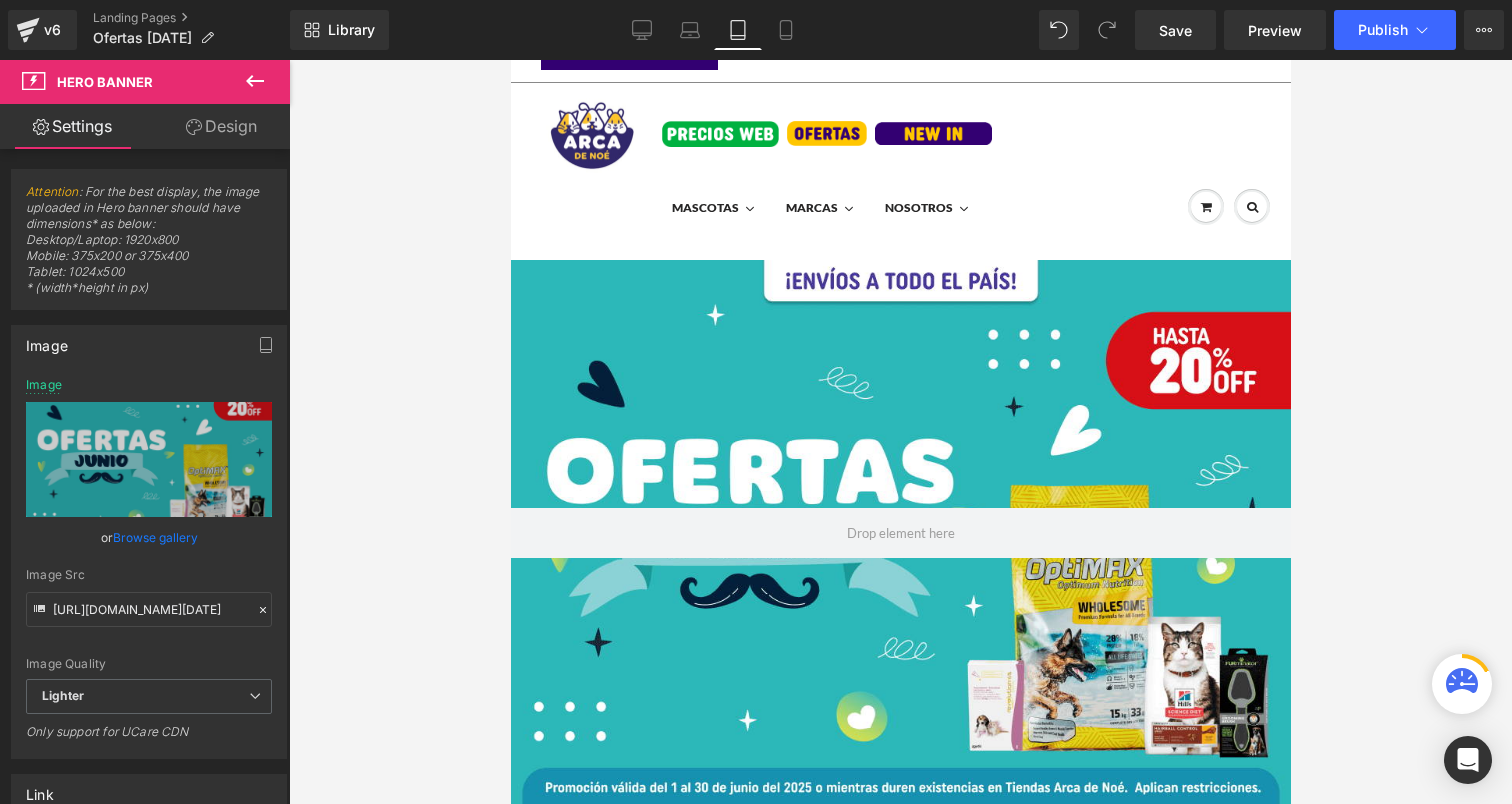 click at bounding box center (900, 533) 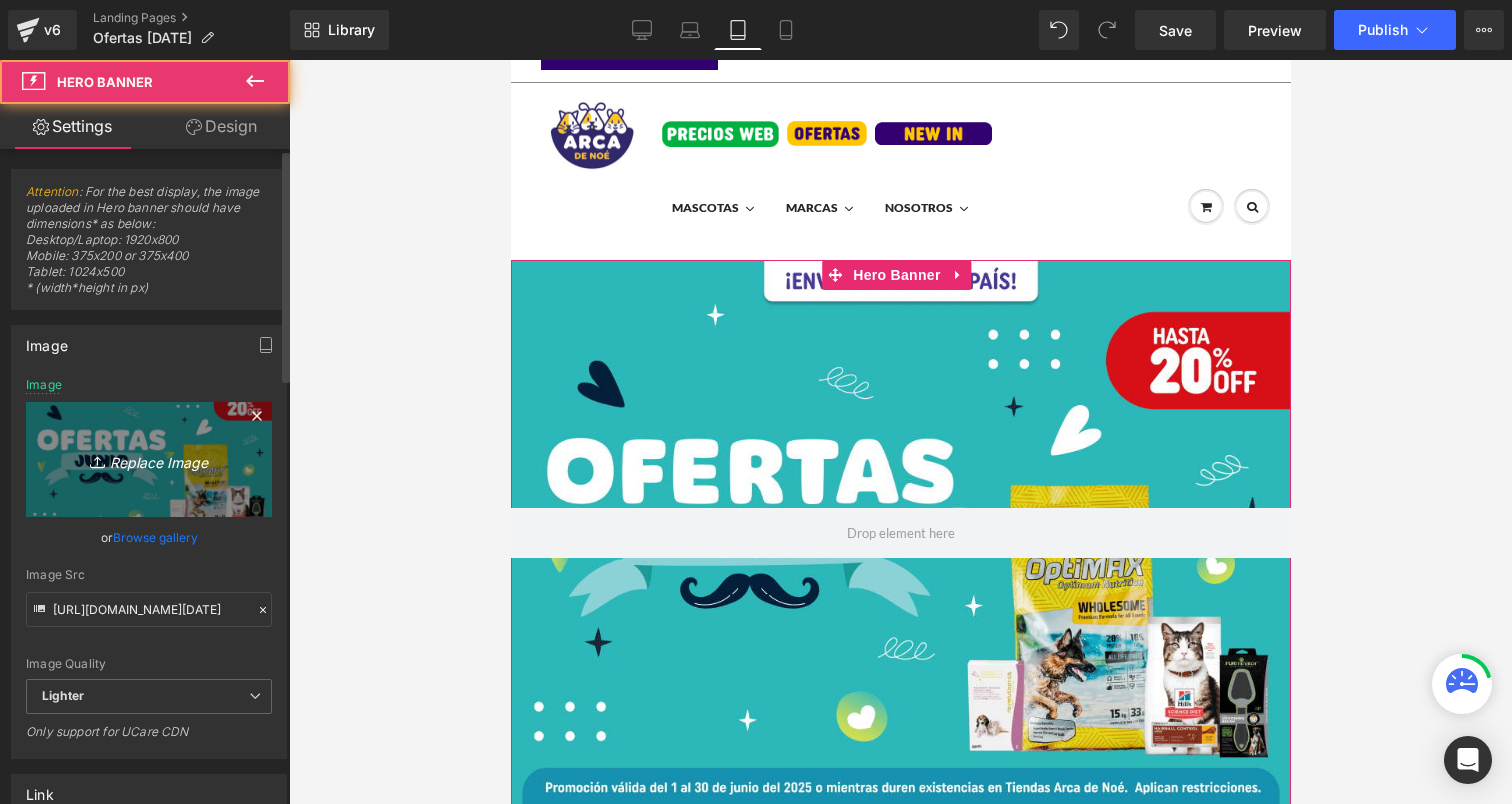 click on "Replace Image" at bounding box center (149, 459) 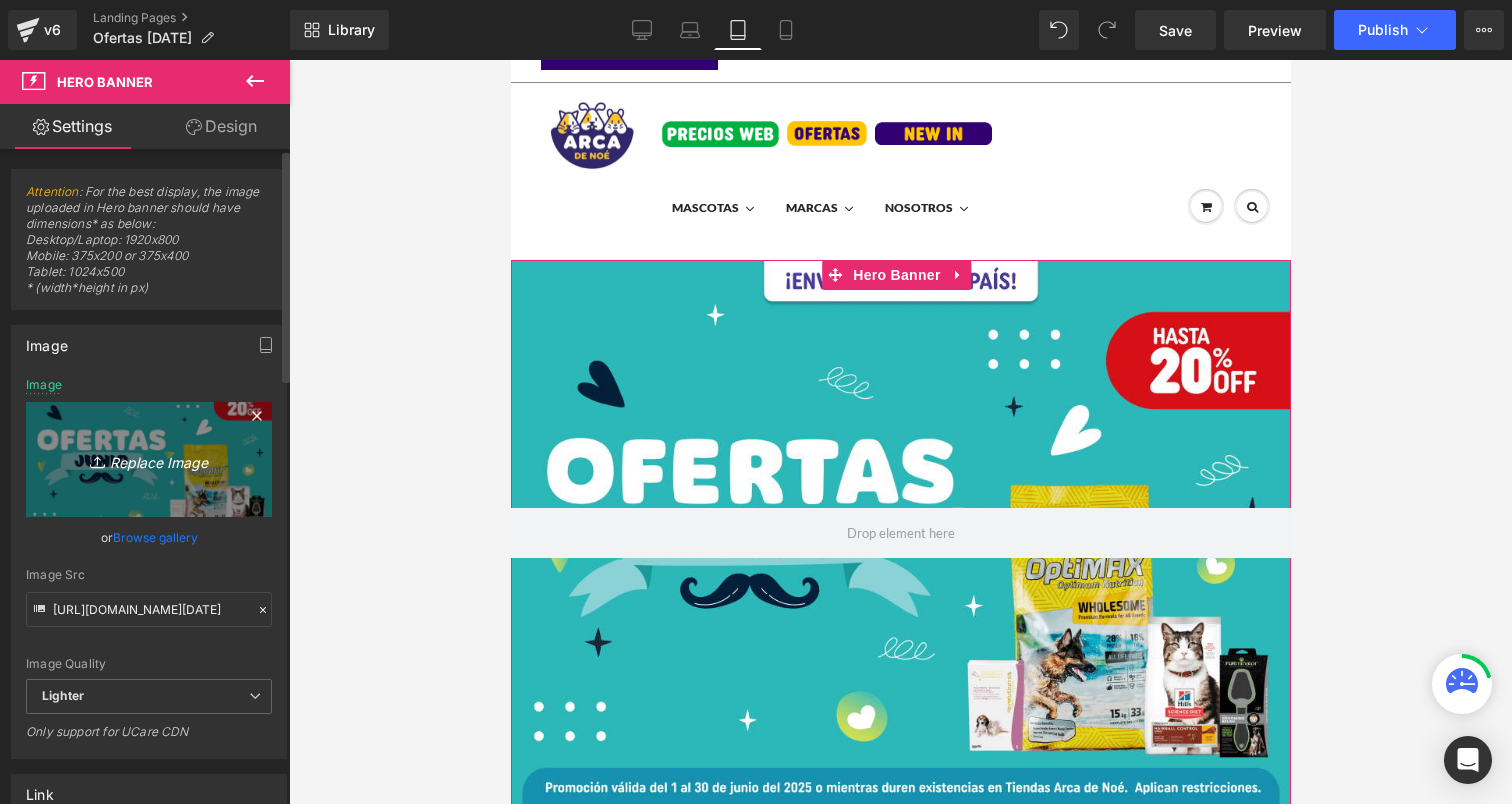 type on "C:\fakepath\Hero Mobilel Ofertas [PERSON_NAME] sin CTA.png" 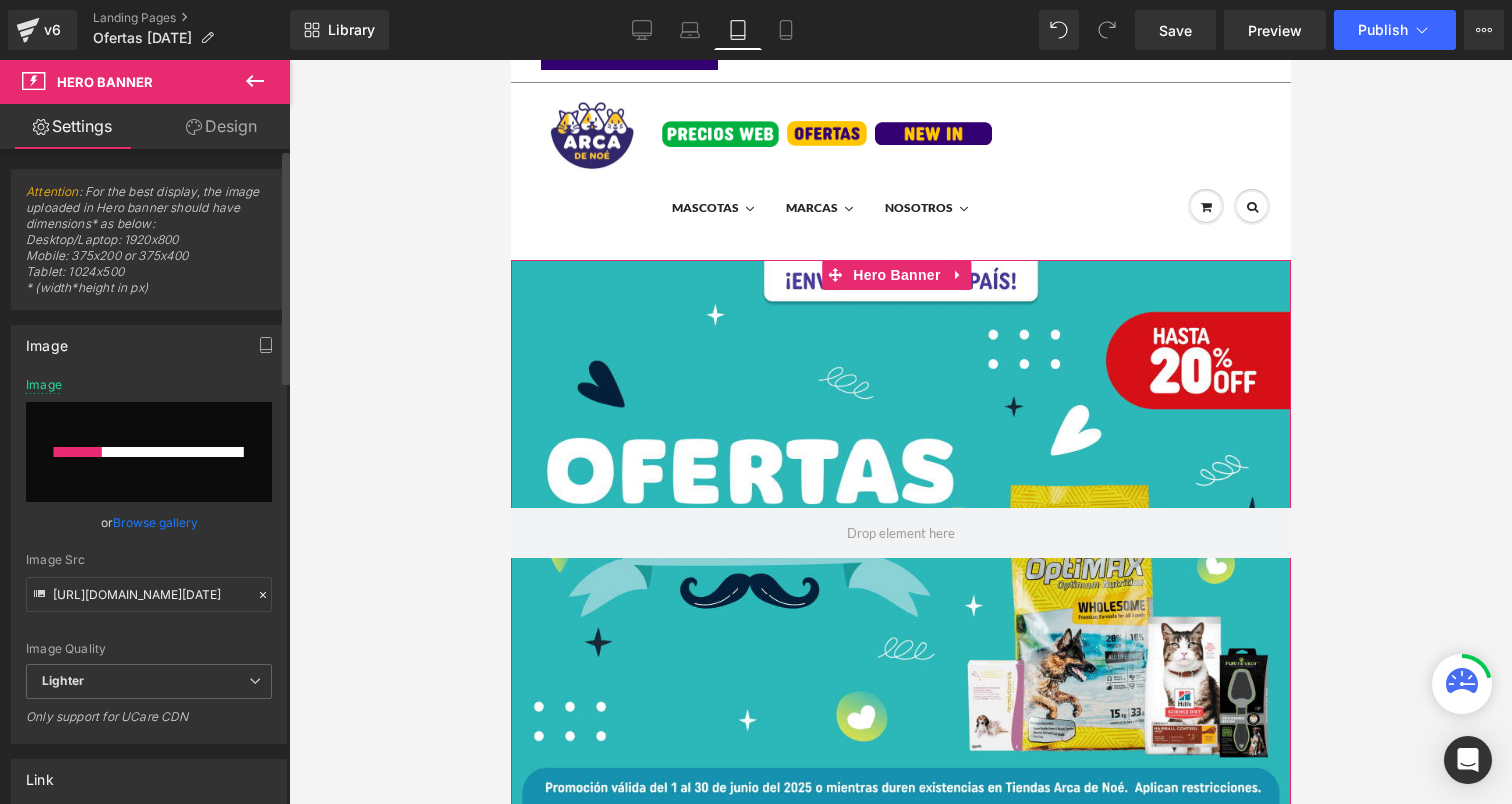 type 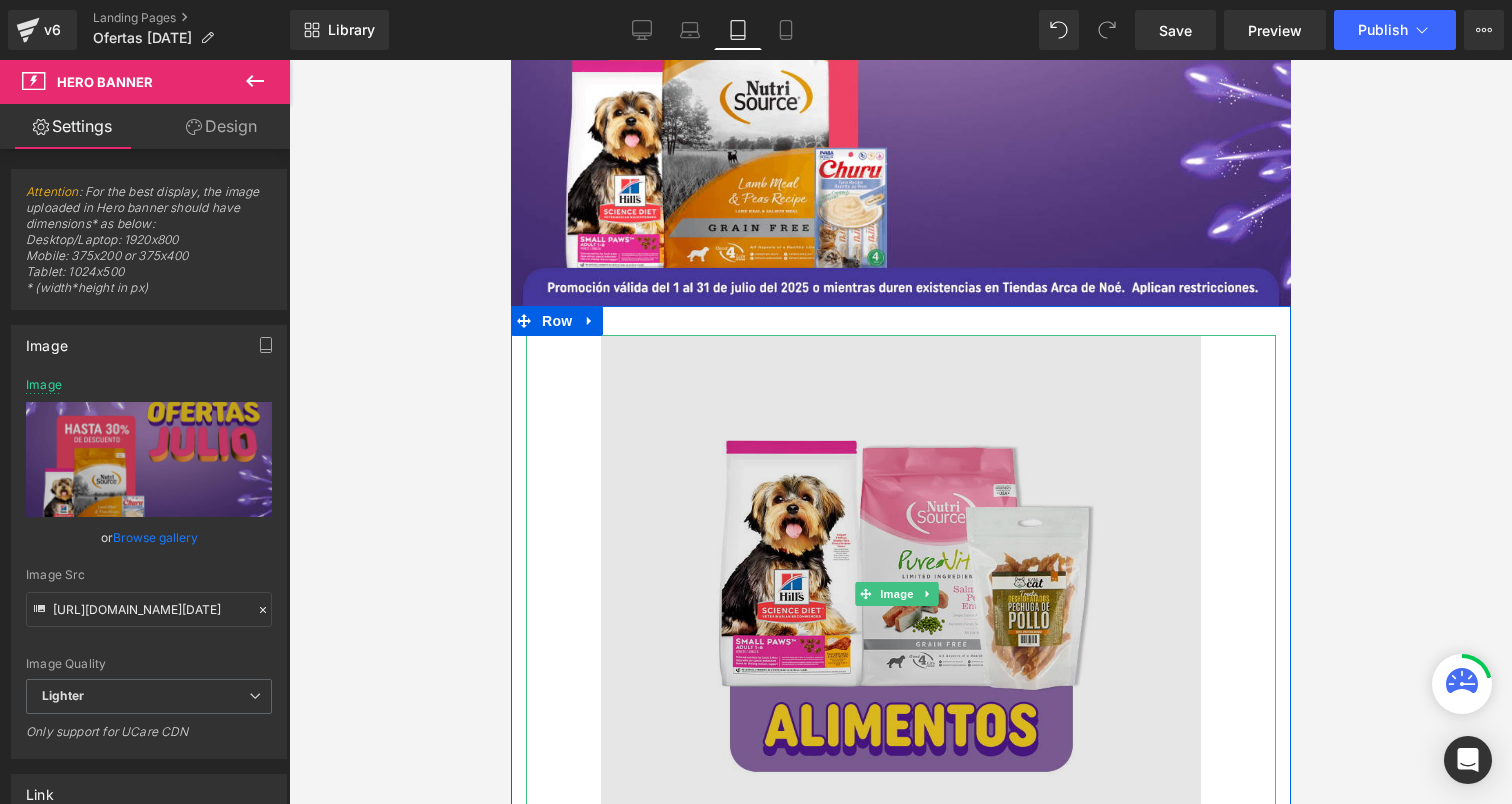 scroll, scrollTop: 729, scrollLeft: 0, axis: vertical 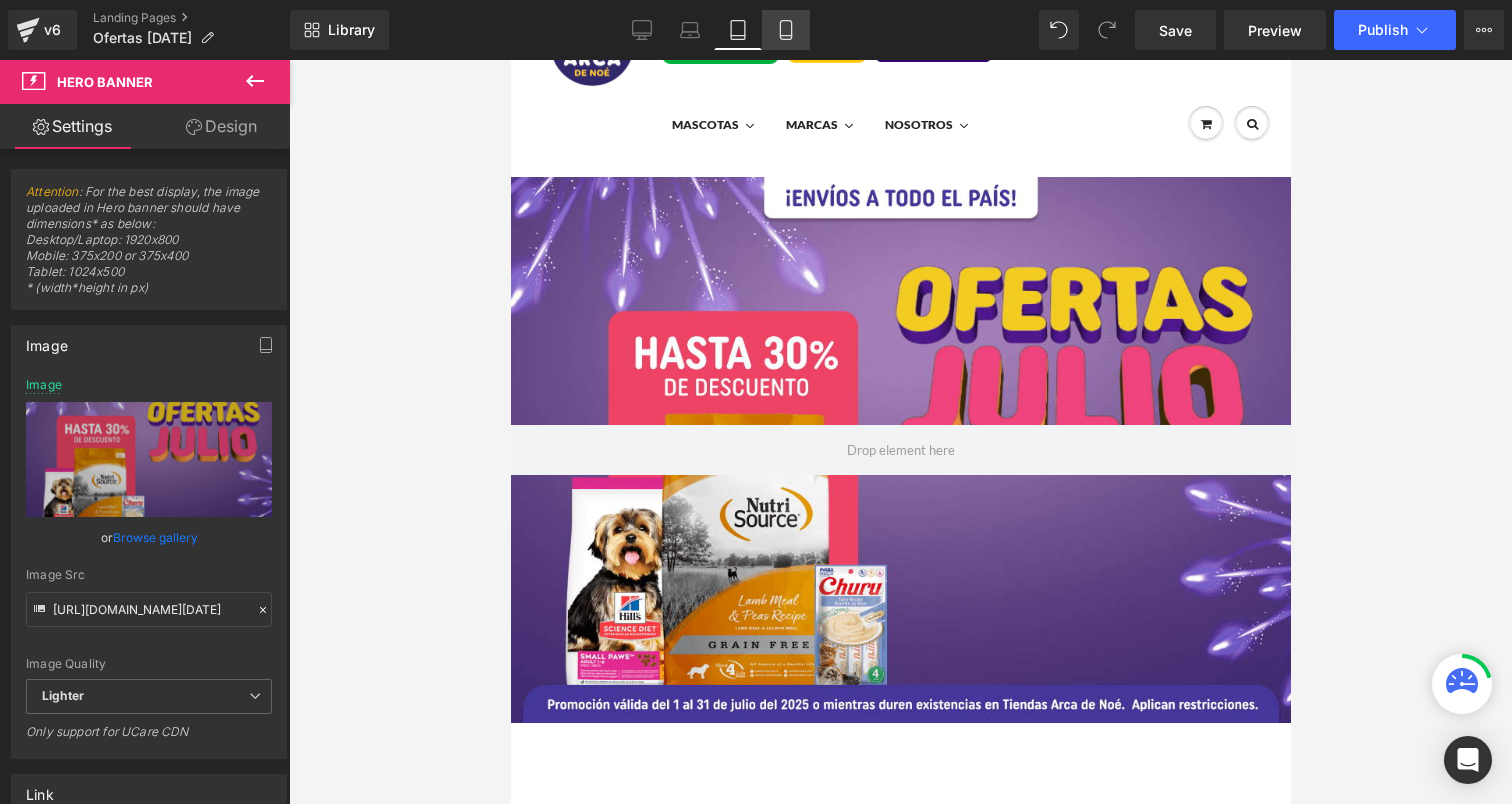 click on "Mobile" at bounding box center (786, 30) 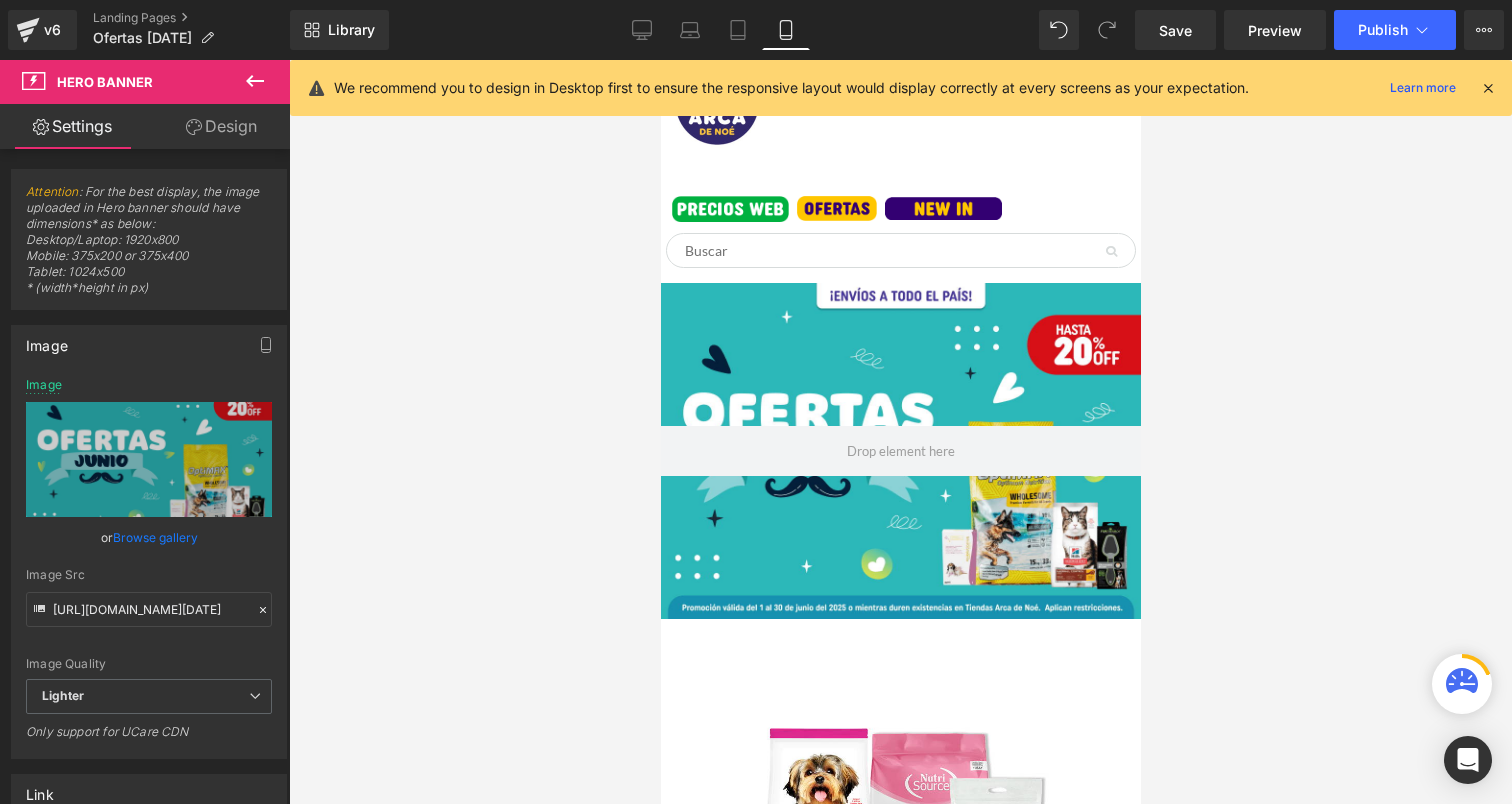 scroll, scrollTop: 261, scrollLeft: 0, axis: vertical 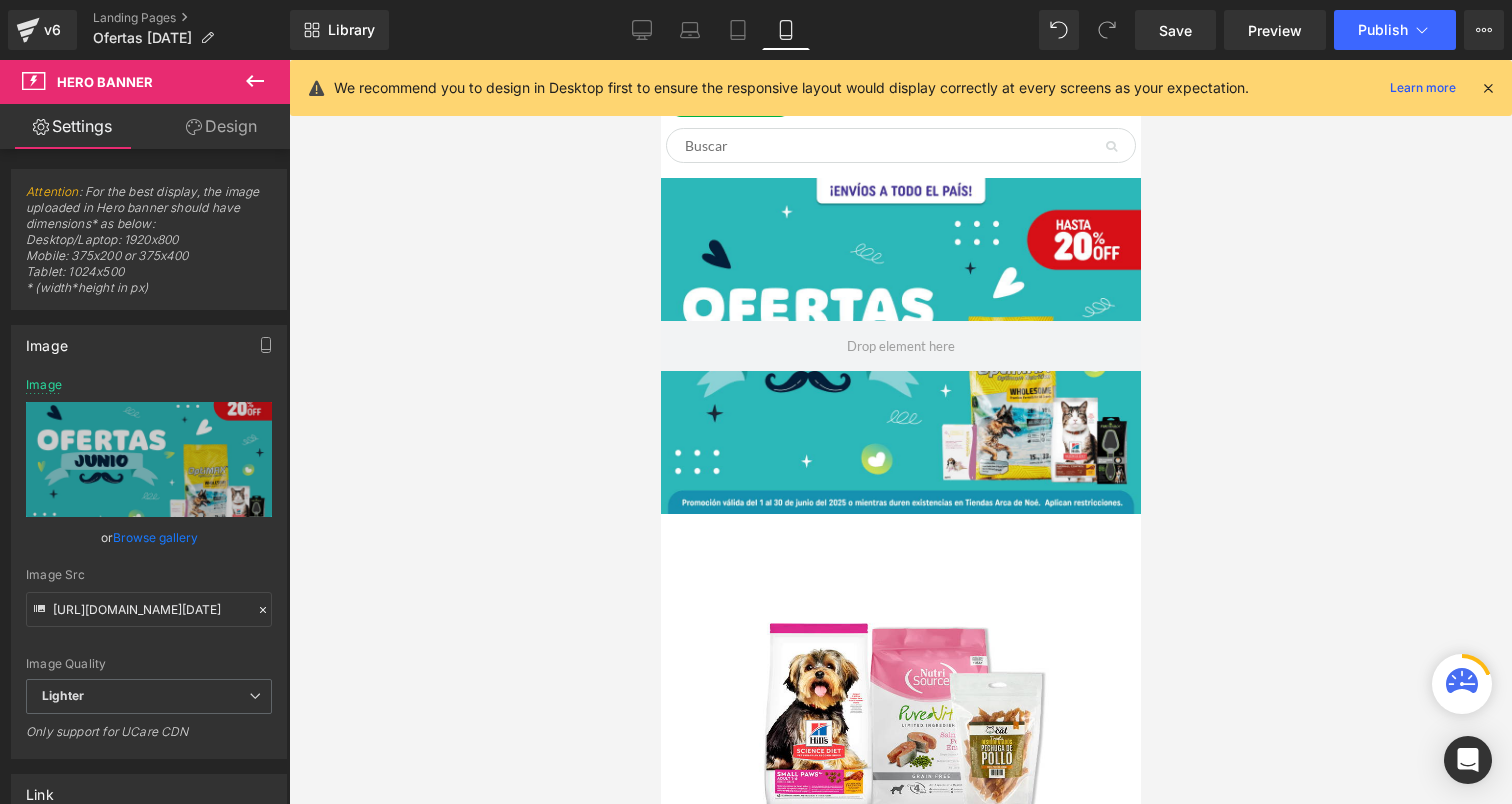 click at bounding box center (900, 346) 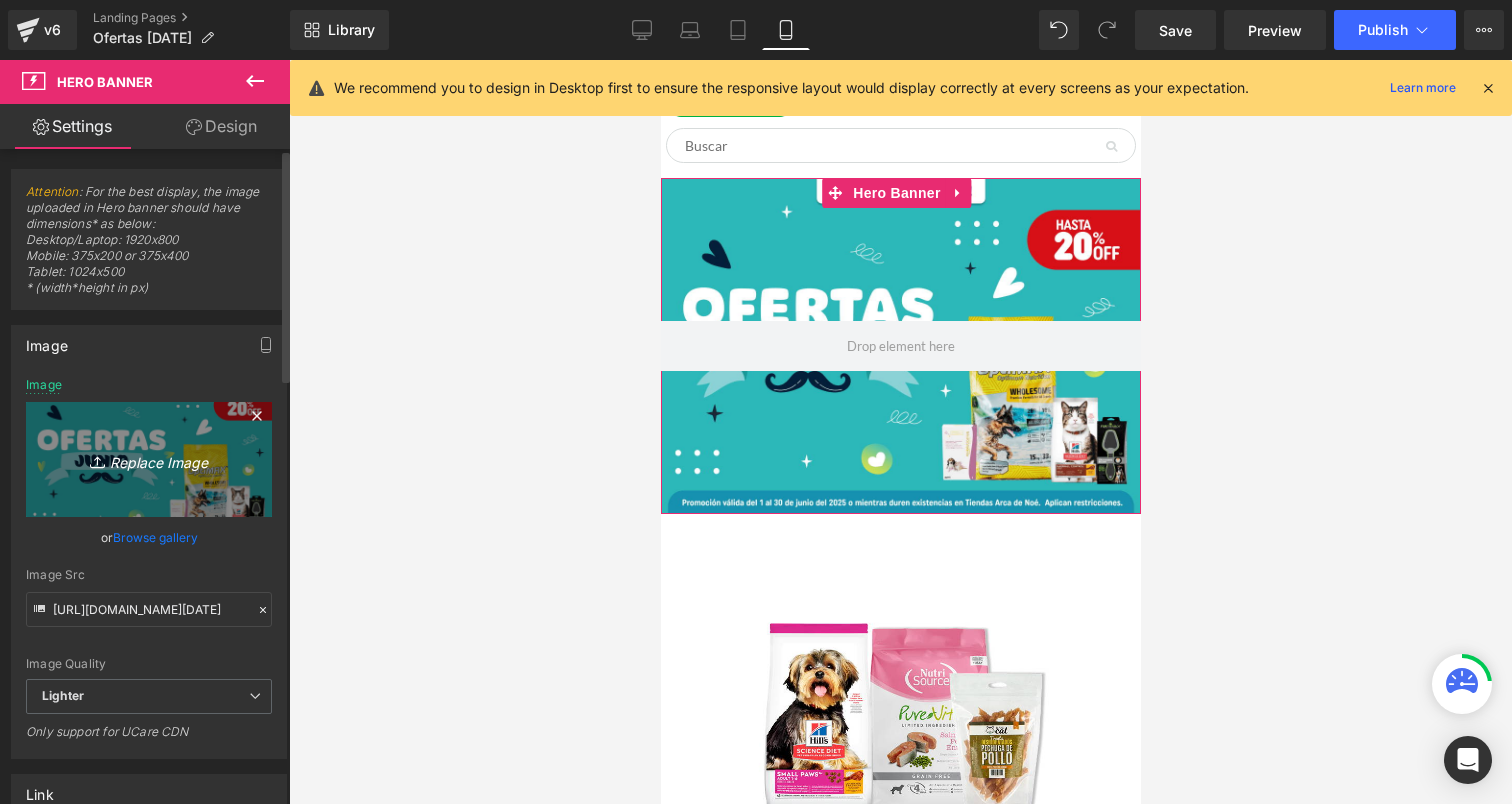 click on "Replace Image" at bounding box center [149, 459] 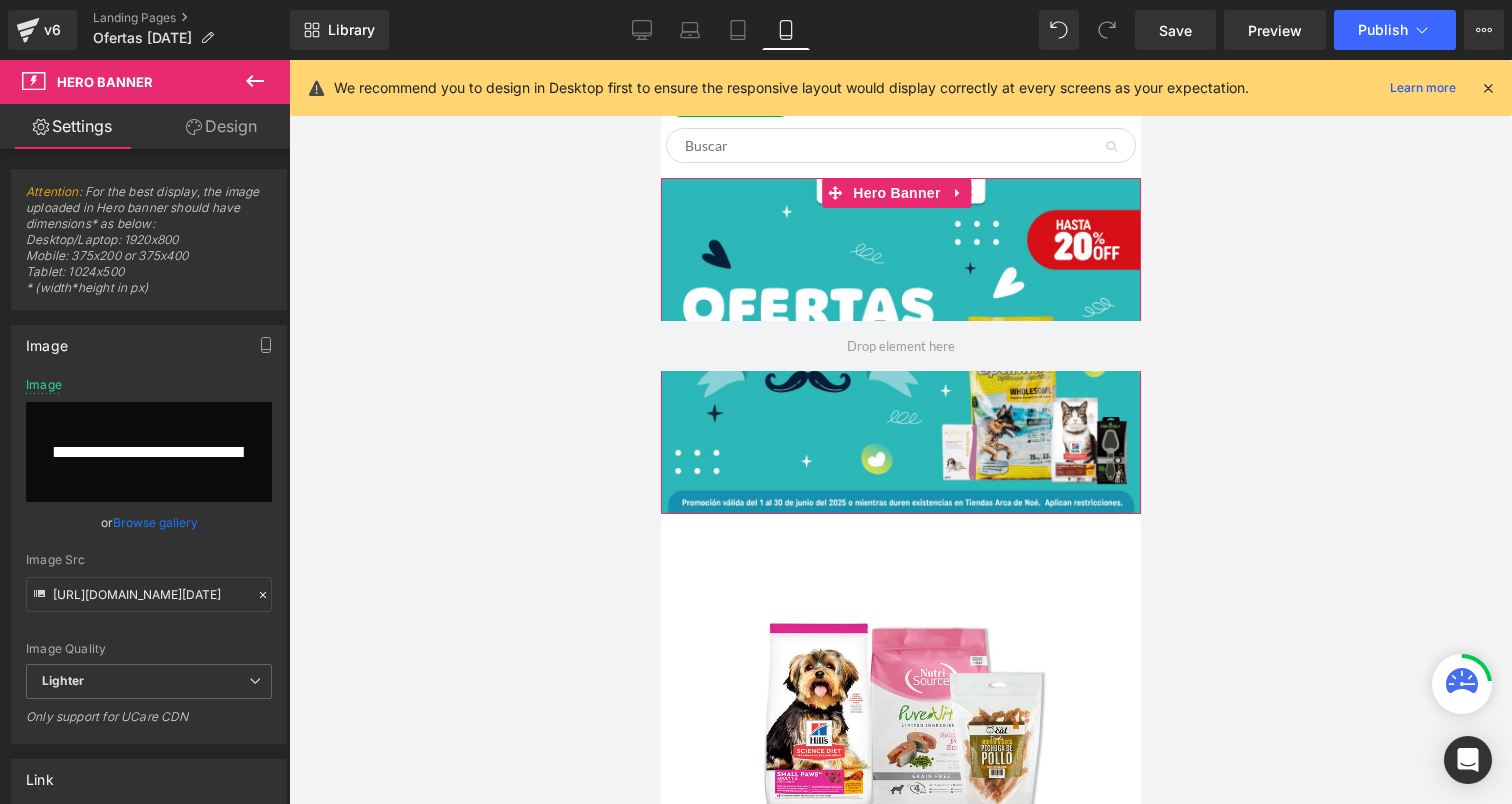 type 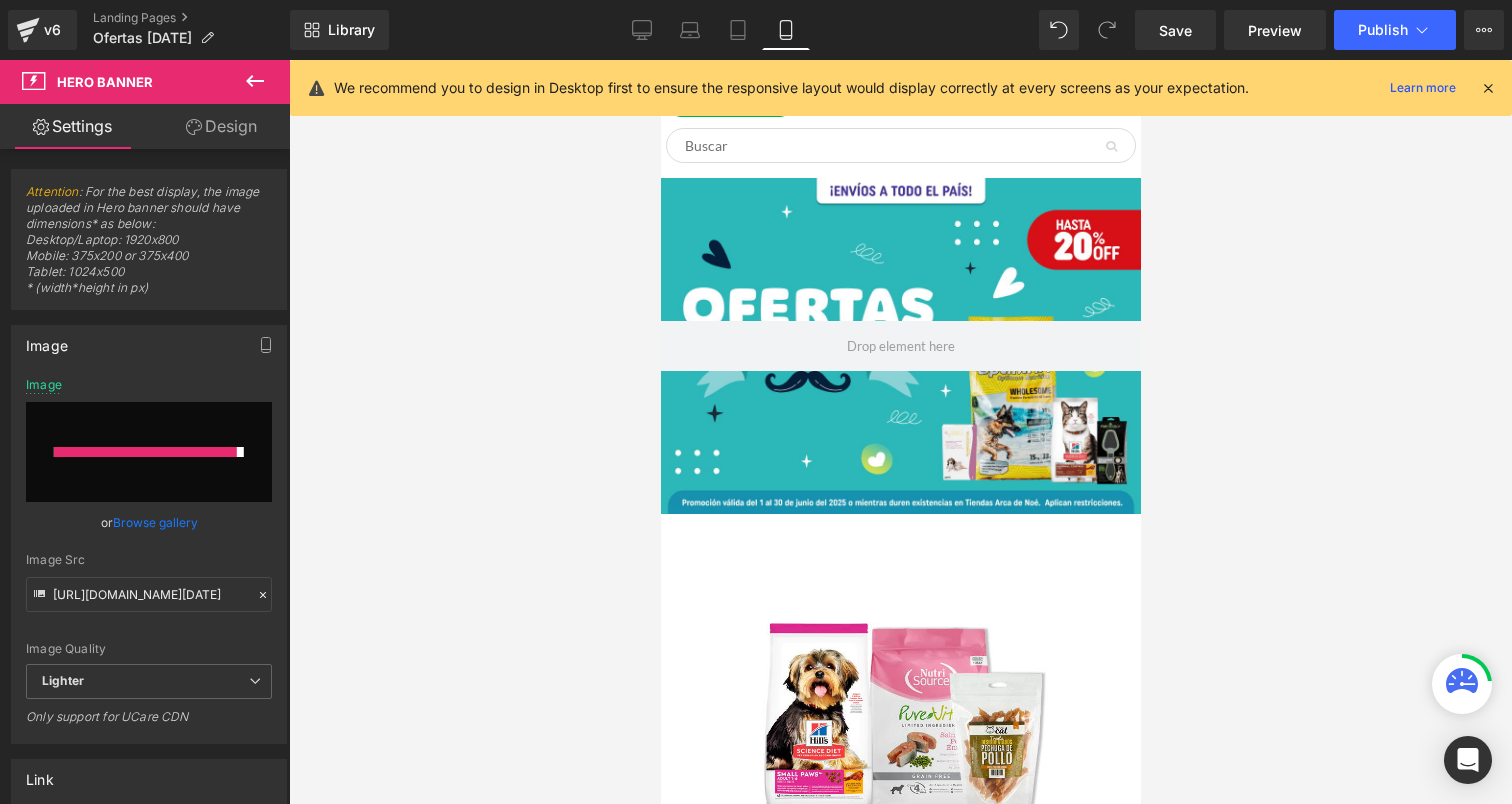 type on "[URL][DOMAIN_NAME][DATE]" 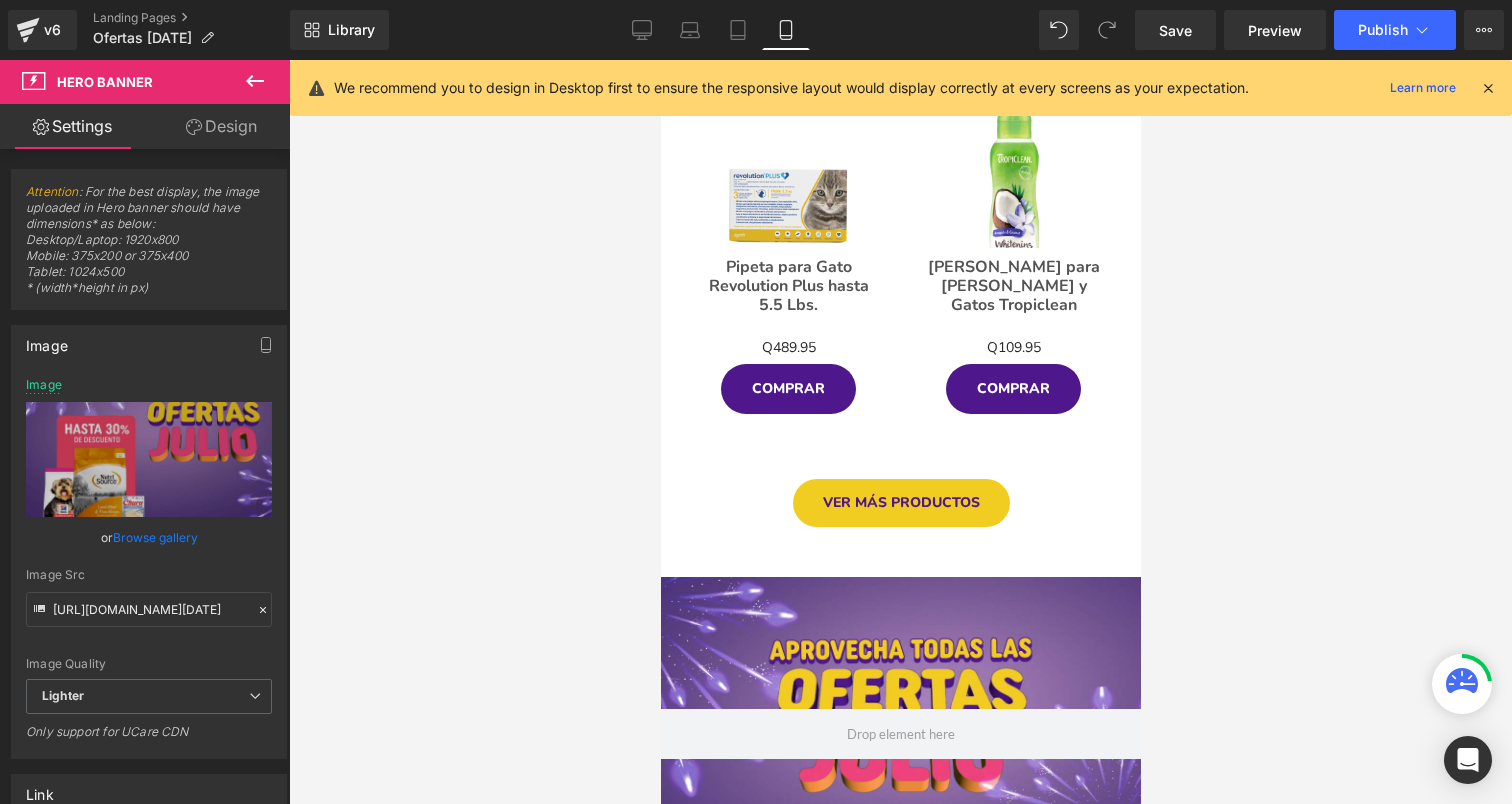 scroll, scrollTop: 3567, scrollLeft: 0, axis: vertical 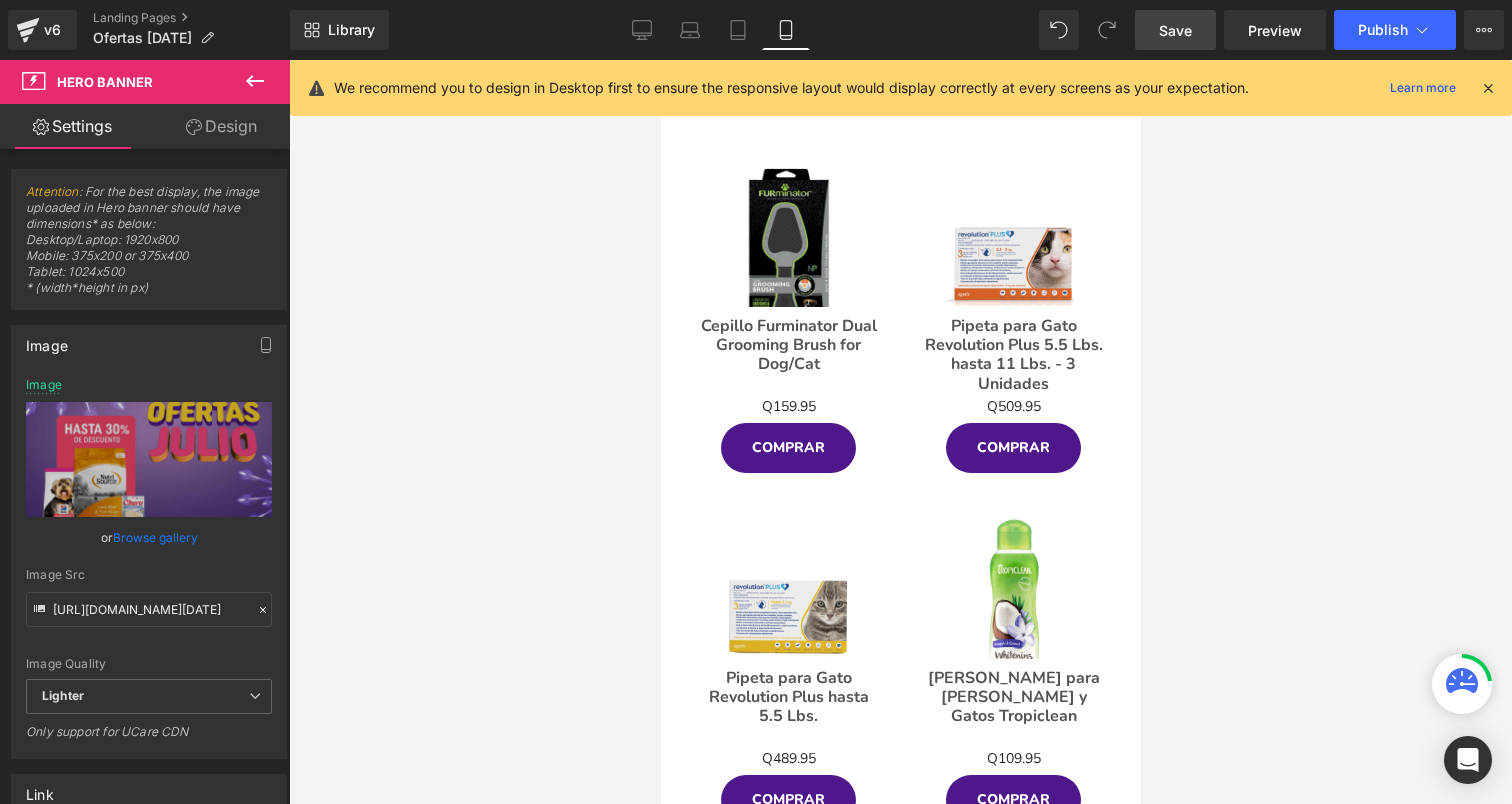 click on "Save" at bounding box center [1175, 30] 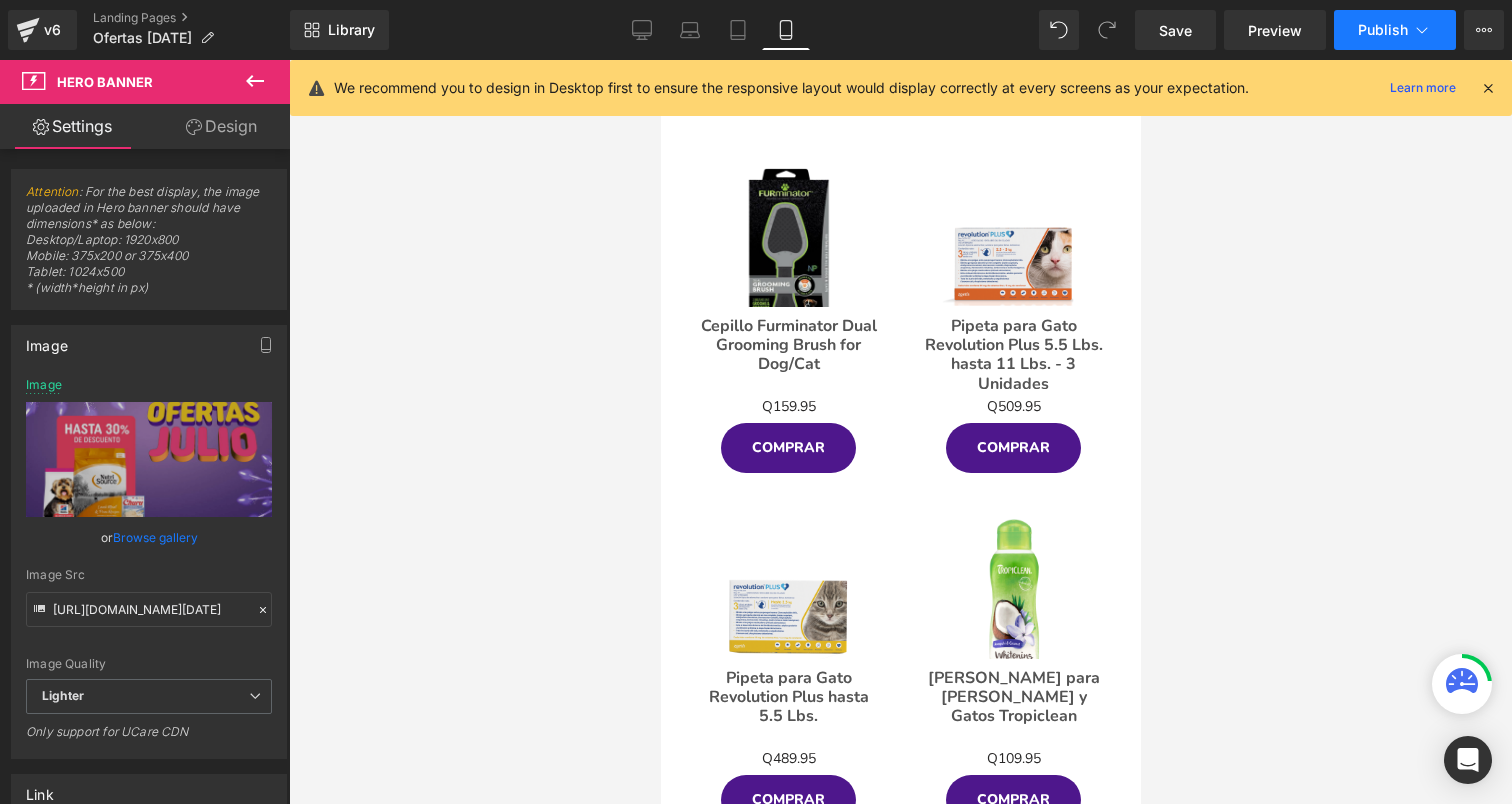 click on "Publish" at bounding box center [1383, 30] 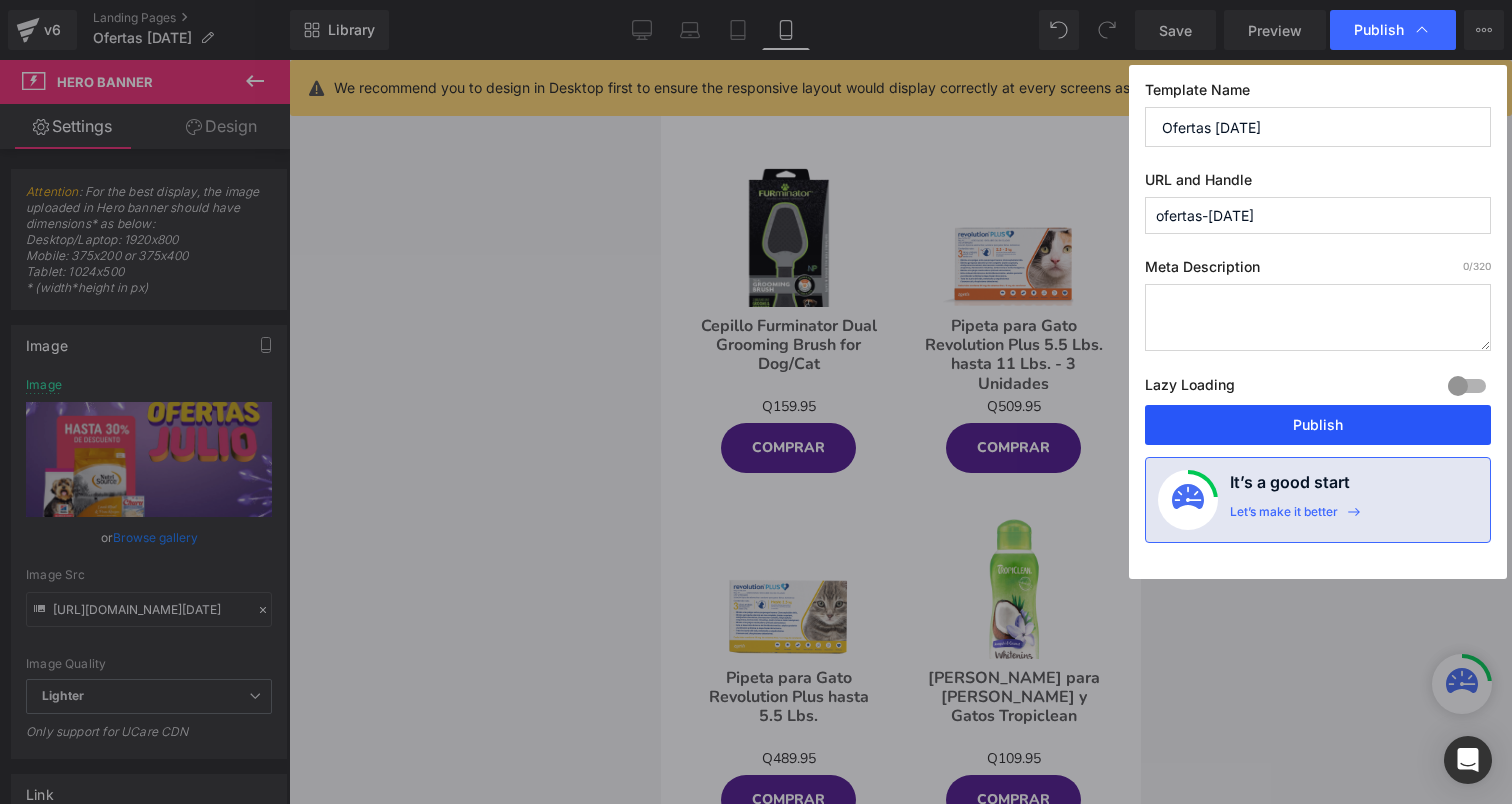 click on "Publish" at bounding box center [1318, 425] 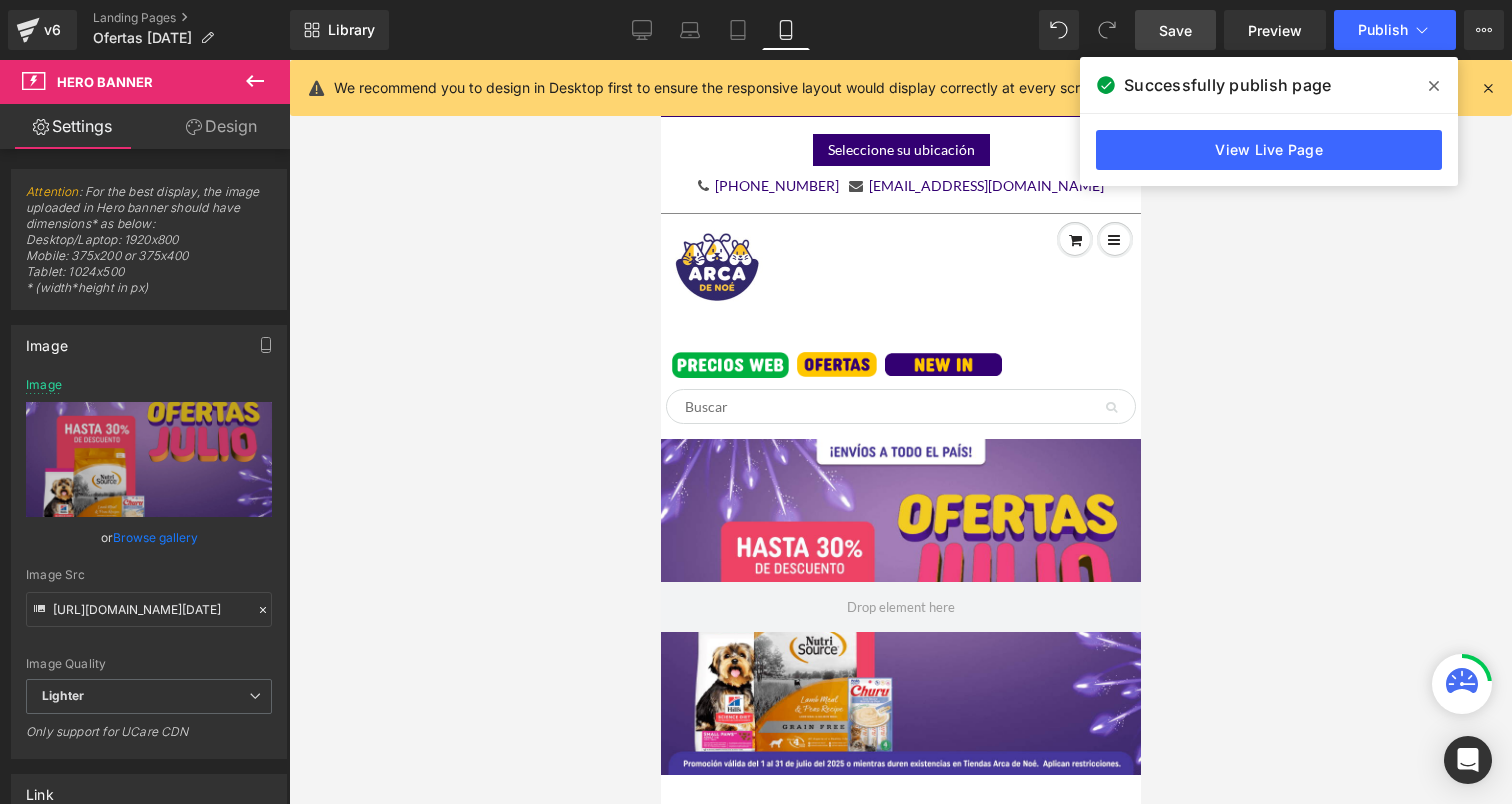 scroll, scrollTop: 0, scrollLeft: 0, axis: both 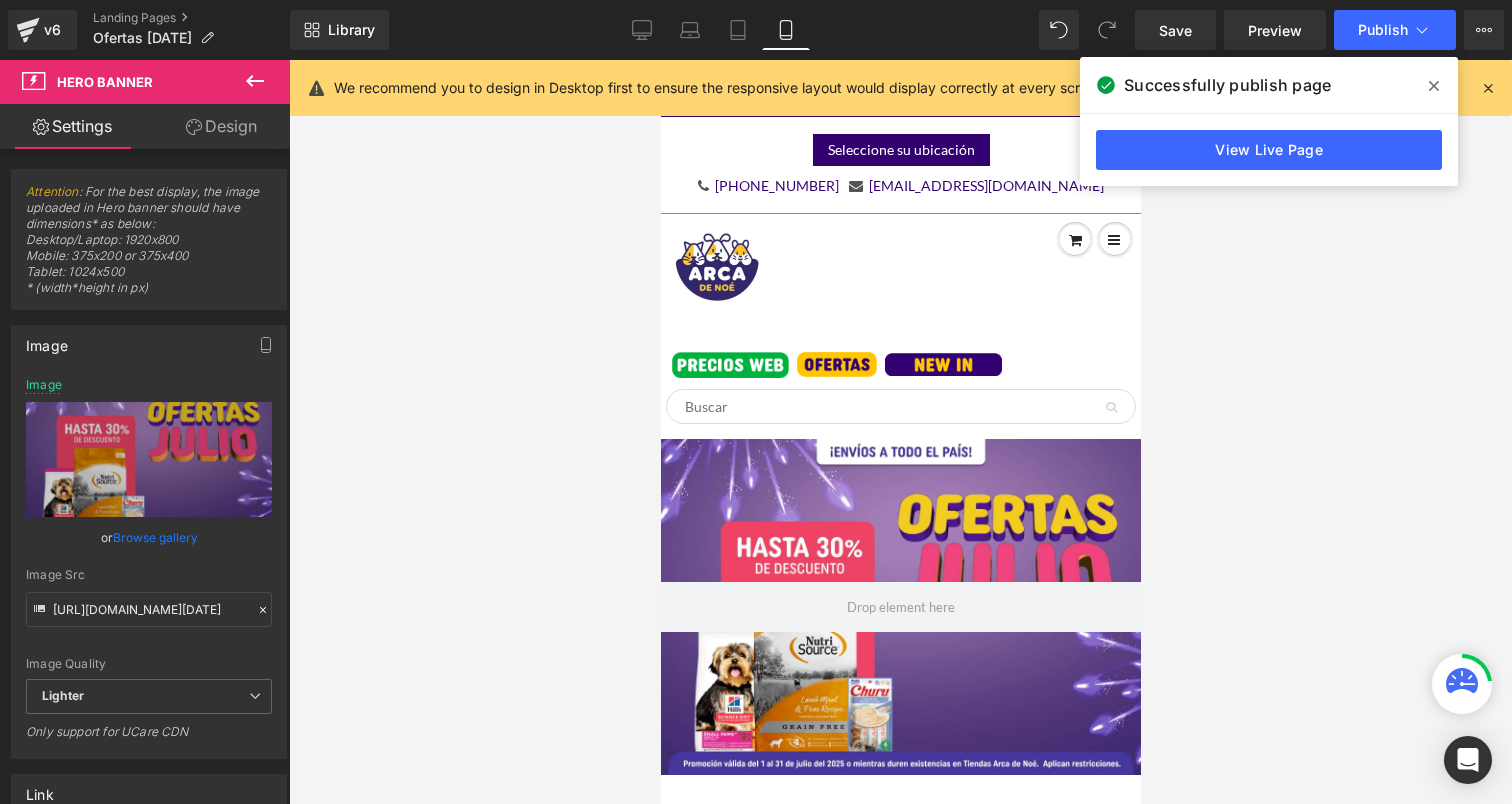click on "v6 Landing Pages Ofertas [DATE]" at bounding box center (145, 30) 